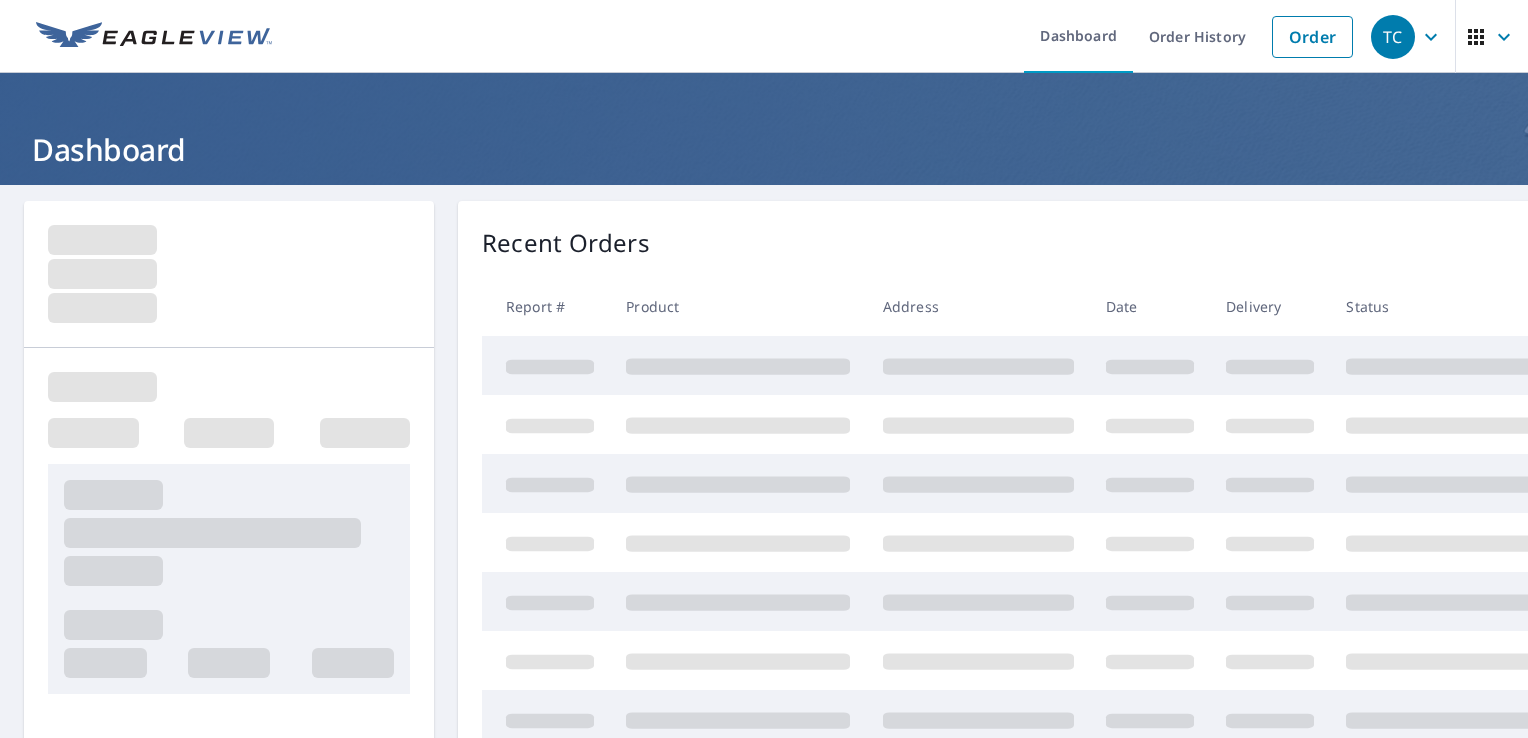 scroll, scrollTop: 0, scrollLeft: 0, axis: both 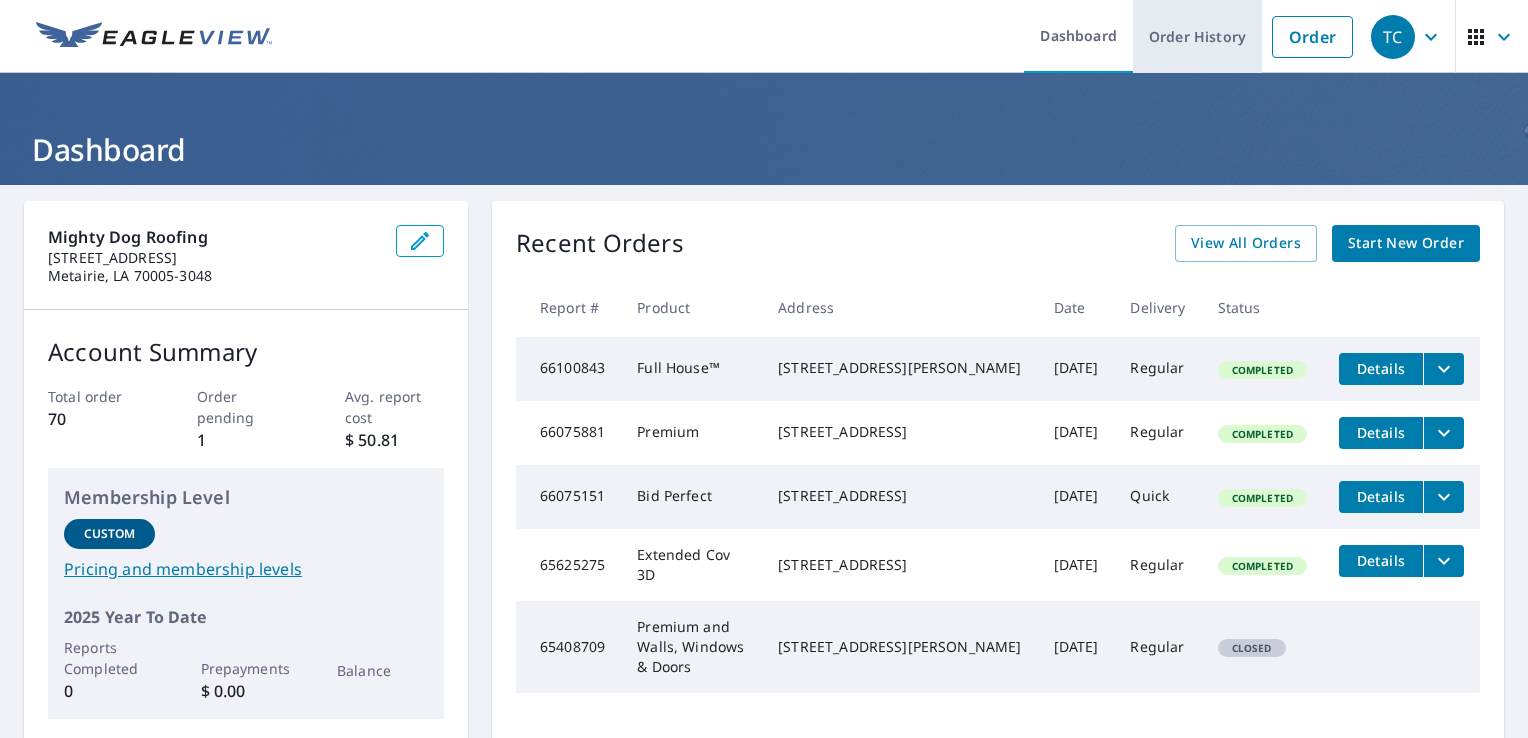 click on "Order History" at bounding box center (1197, 36) 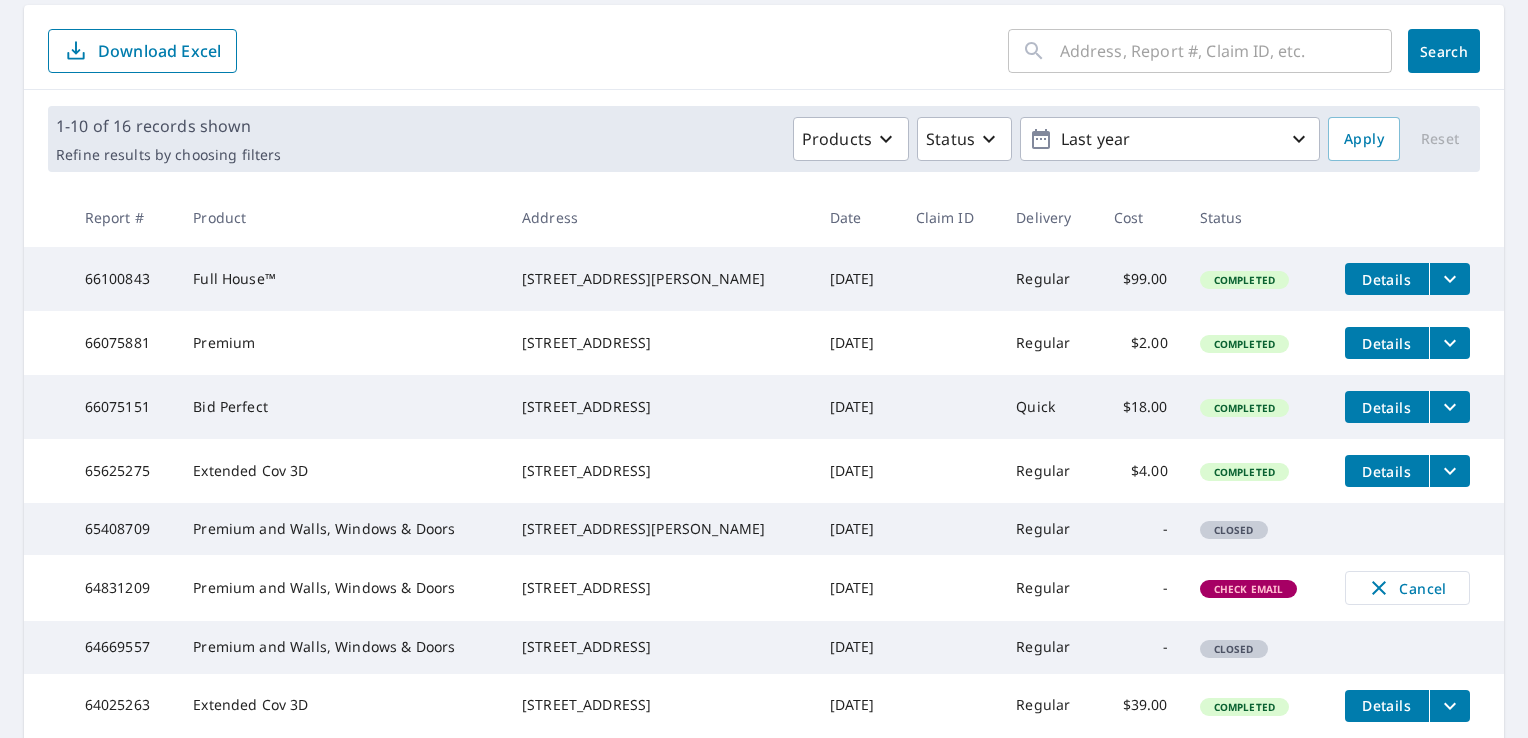 scroll, scrollTop: 200, scrollLeft: 0, axis: vertical 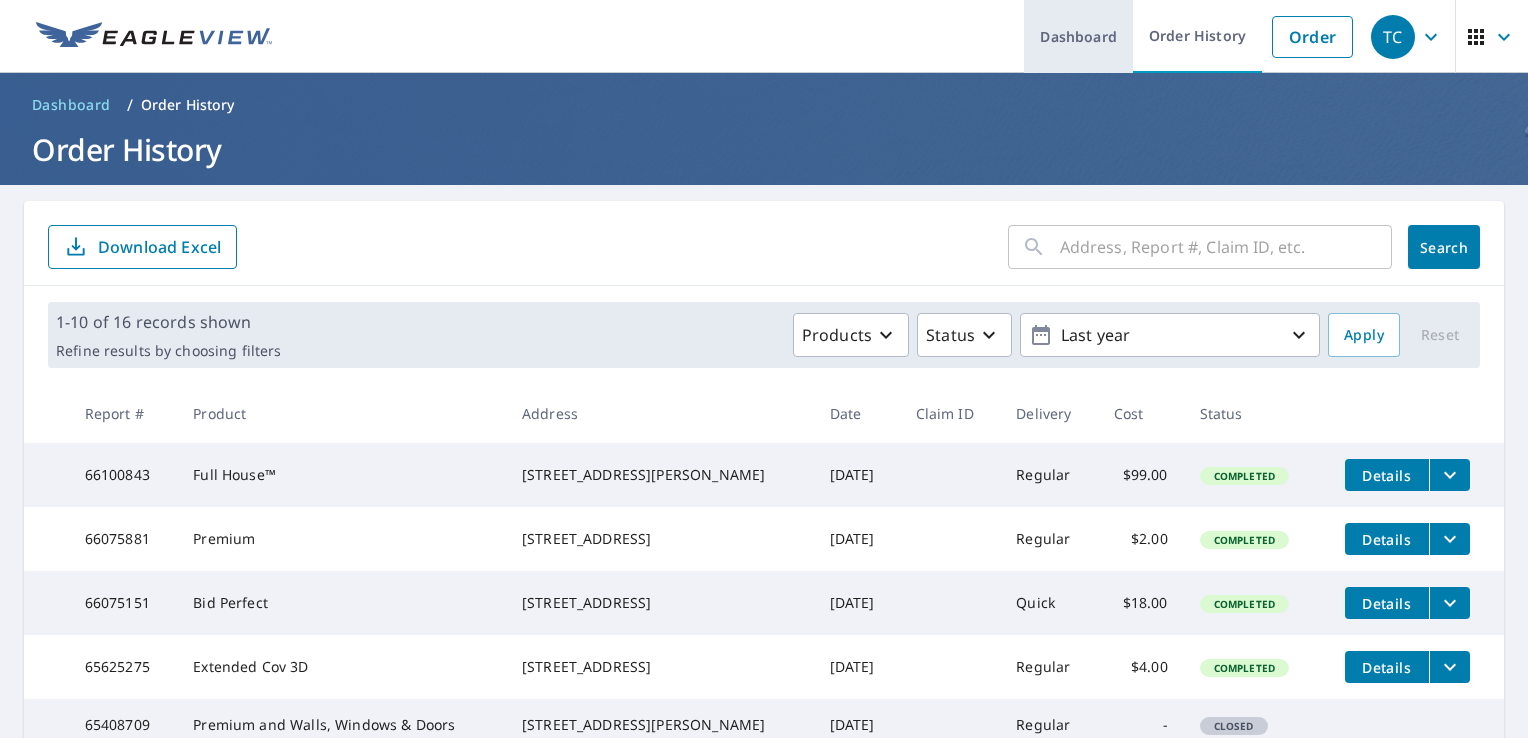 click on "Dashboard" at bounding box center (1078, 36) 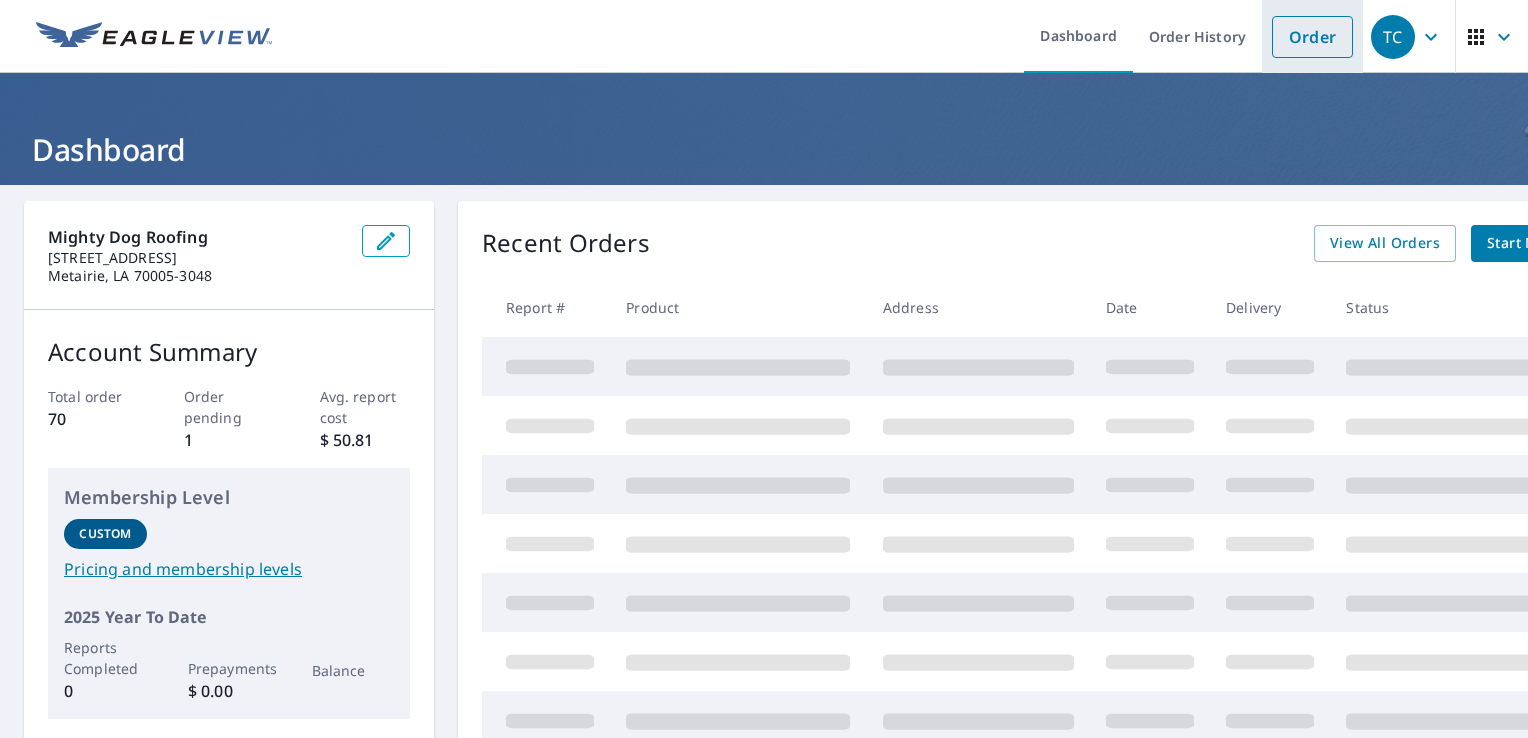 click on "Order" at bounding box center [1312, 37] 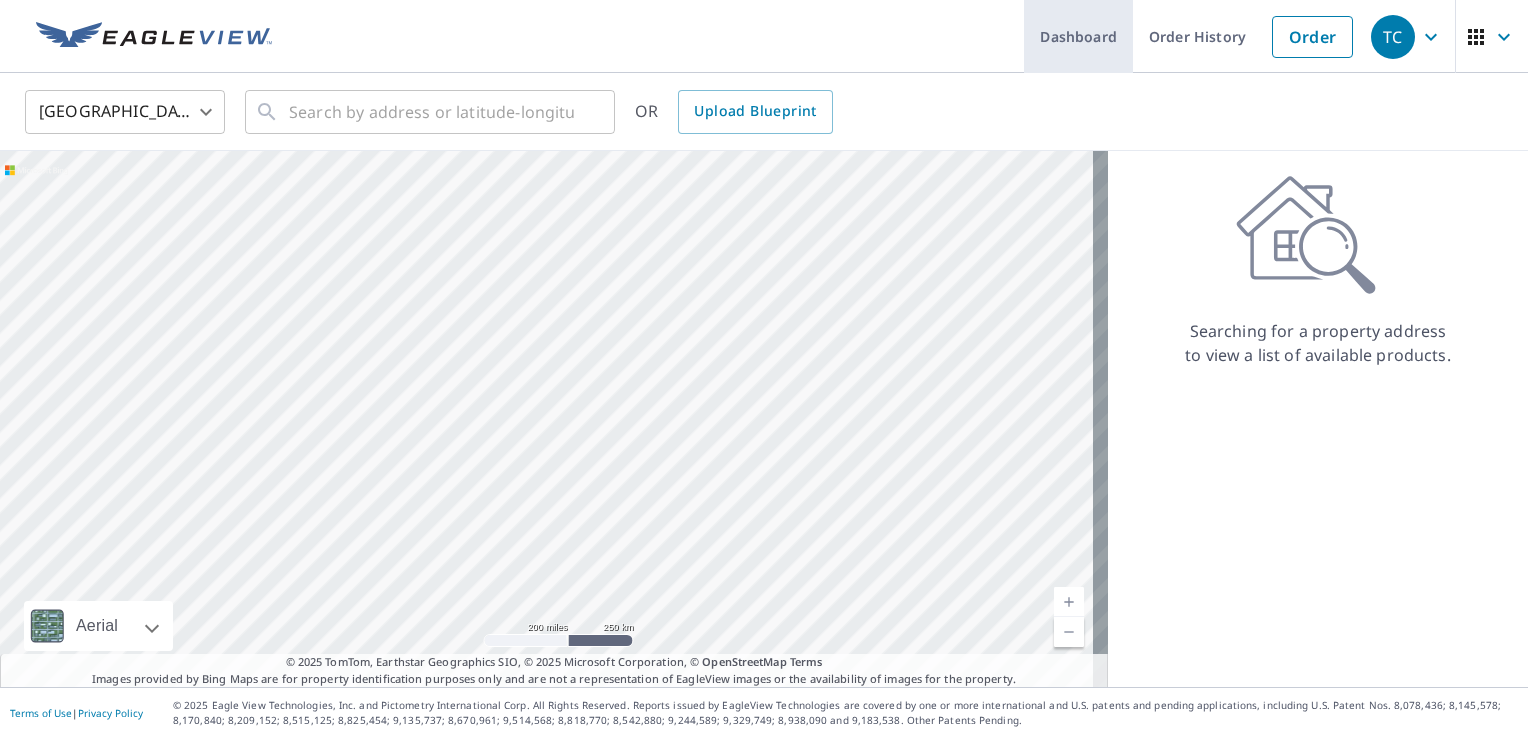 click on "Dashboard" at bounding box center (1078, 36) 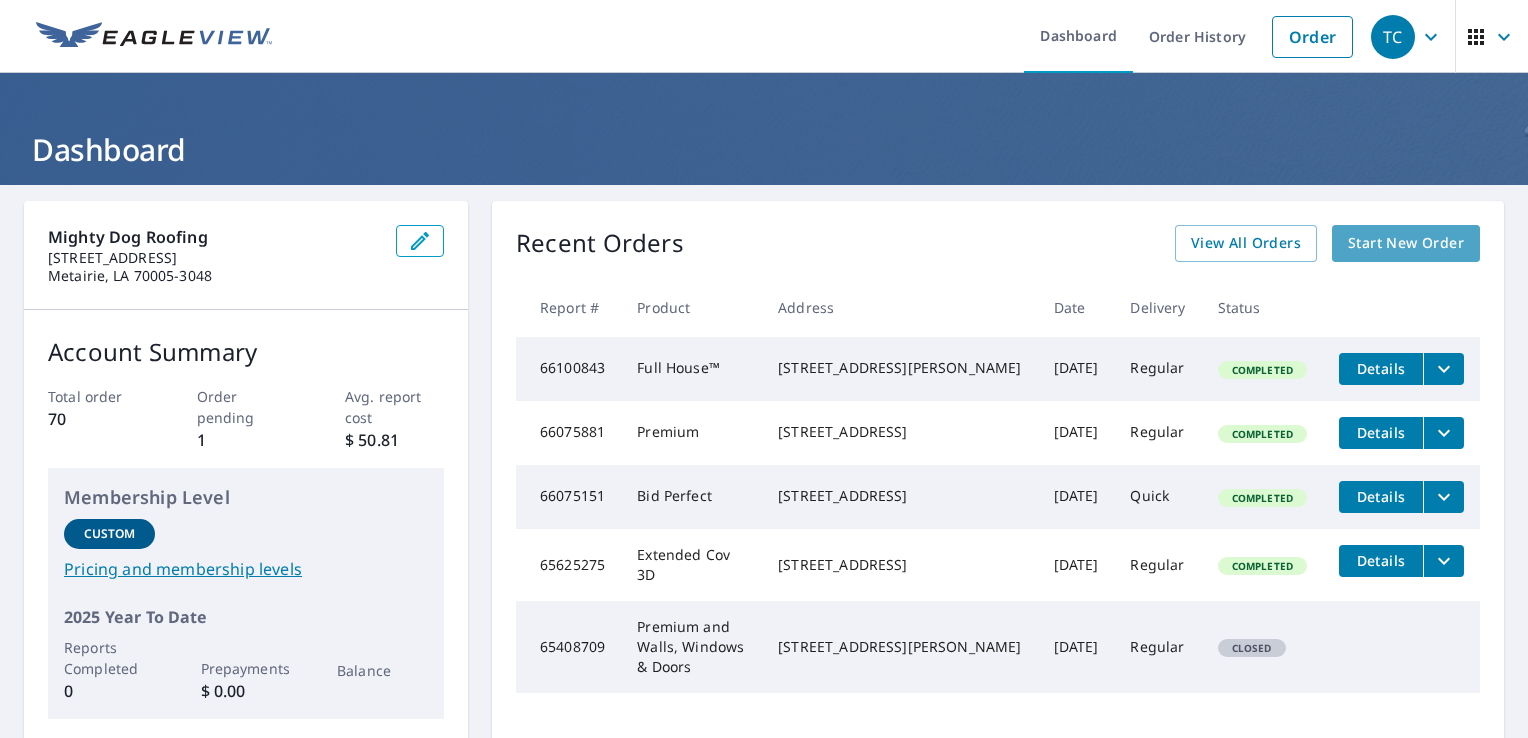 click on "Start New Order" at bounding box center [1406, 243] 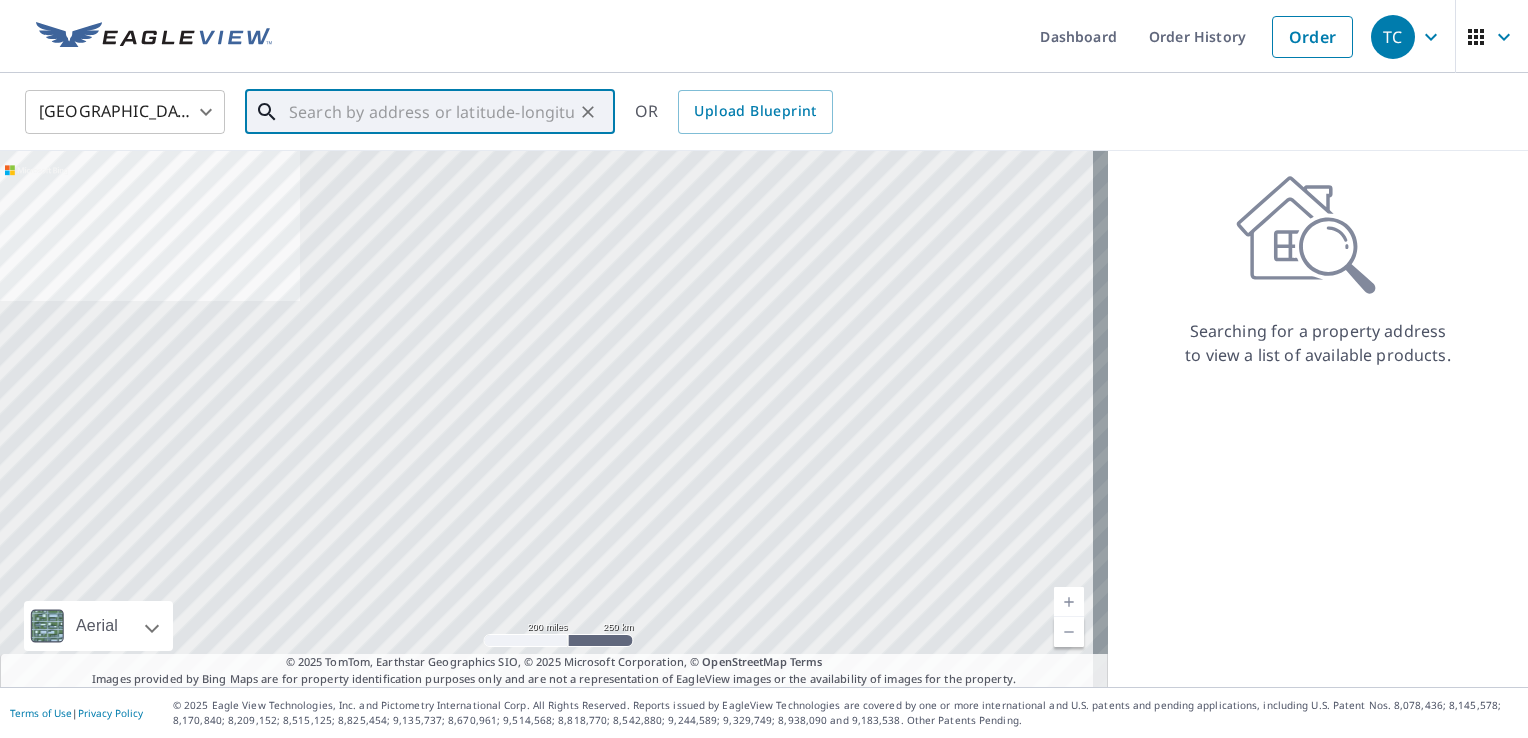 click at bounding box center (431, 112) 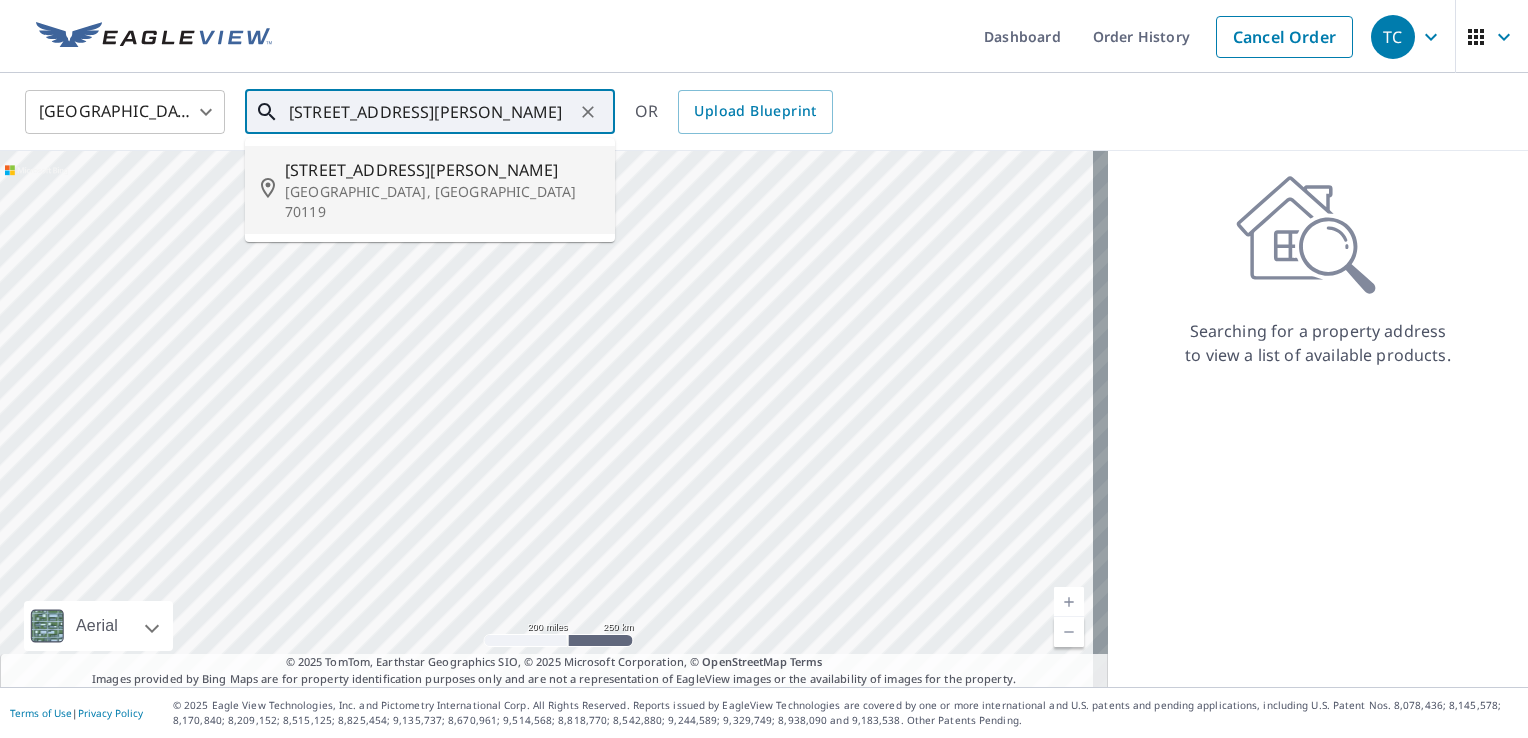 click on "[STREET_ADDRESS][PERSON_NAME]" at bounding box center [442, 170] 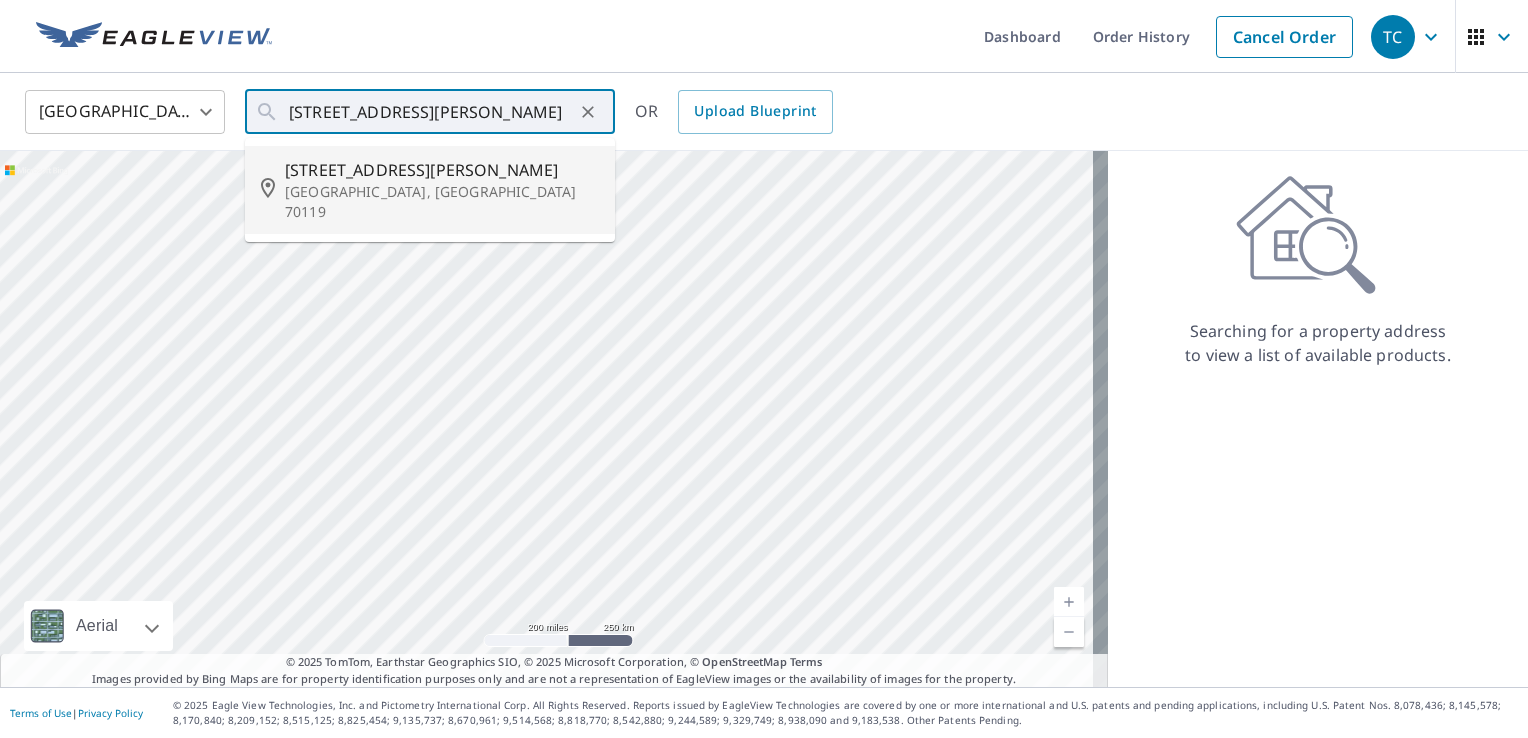 type on "[STREET_ADDRESS][PERSON_NAME]" 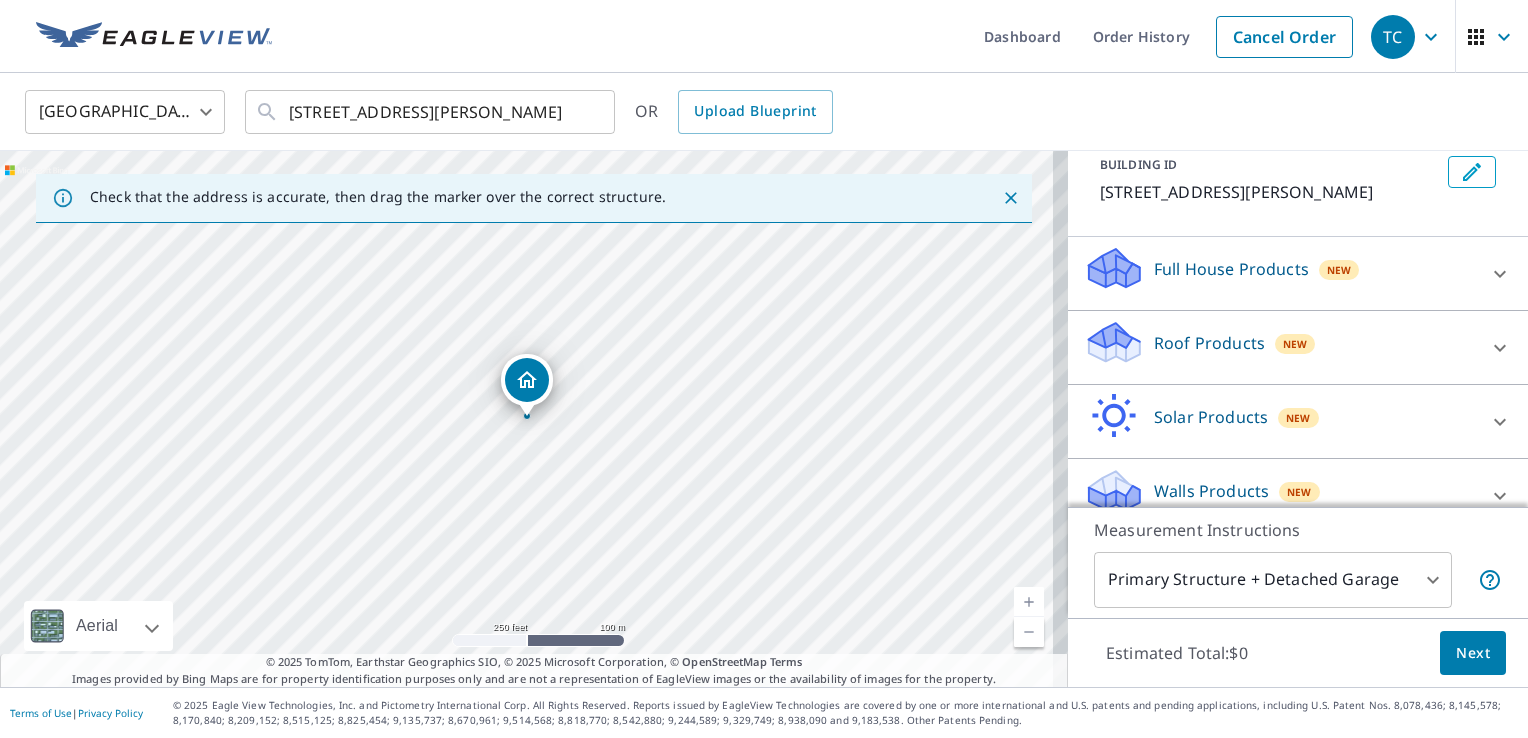 scroll, scrollTop: 145, scrollLeft: 0, axis: vertical 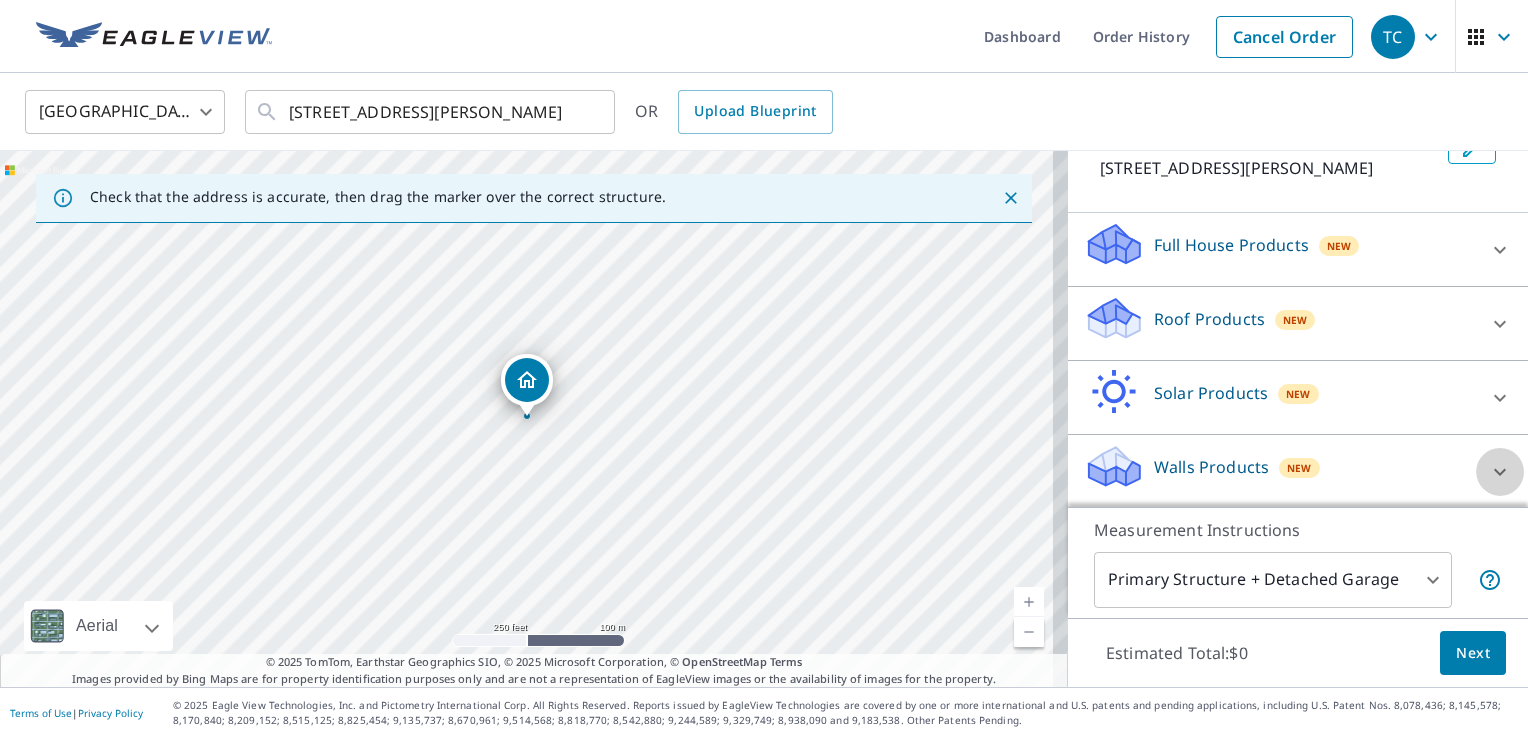 click 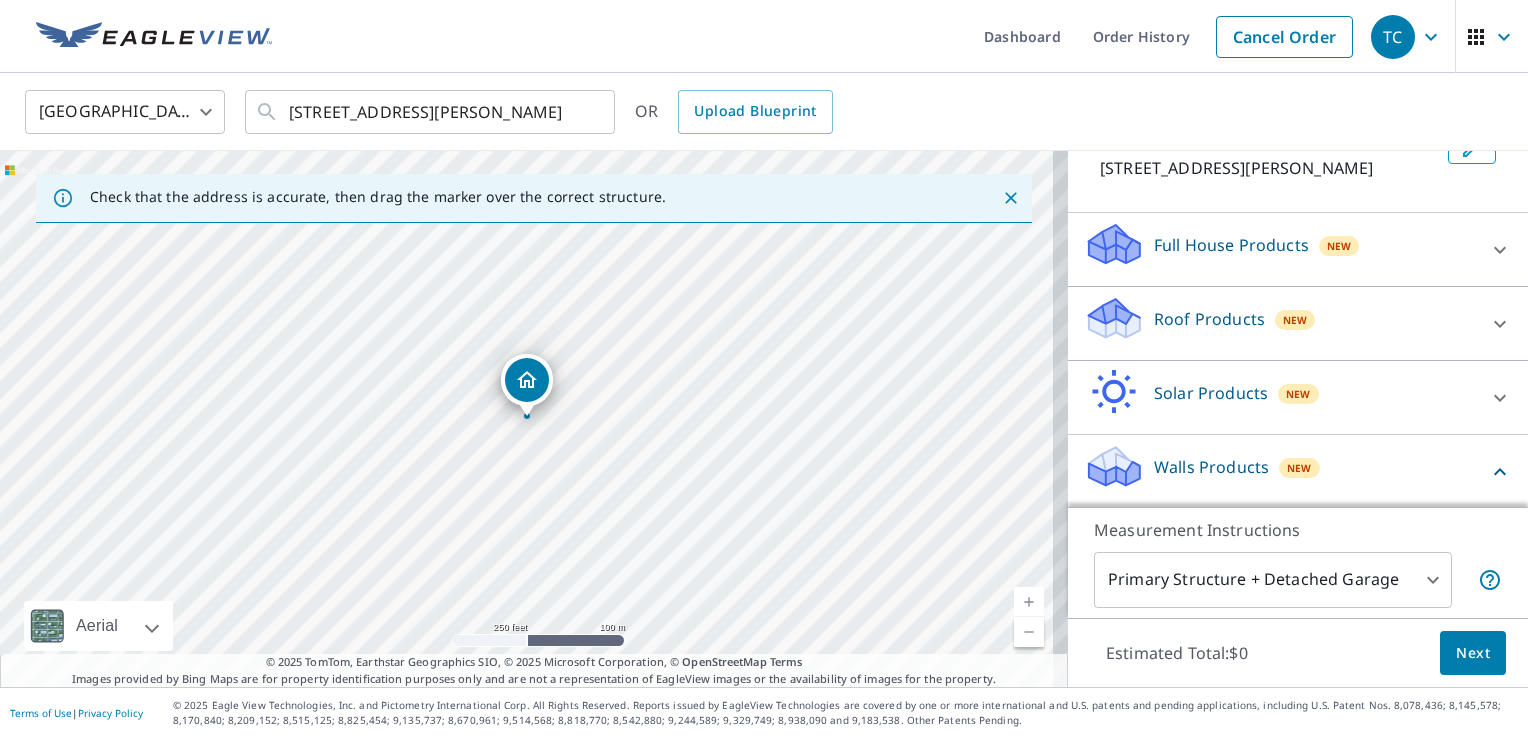 click 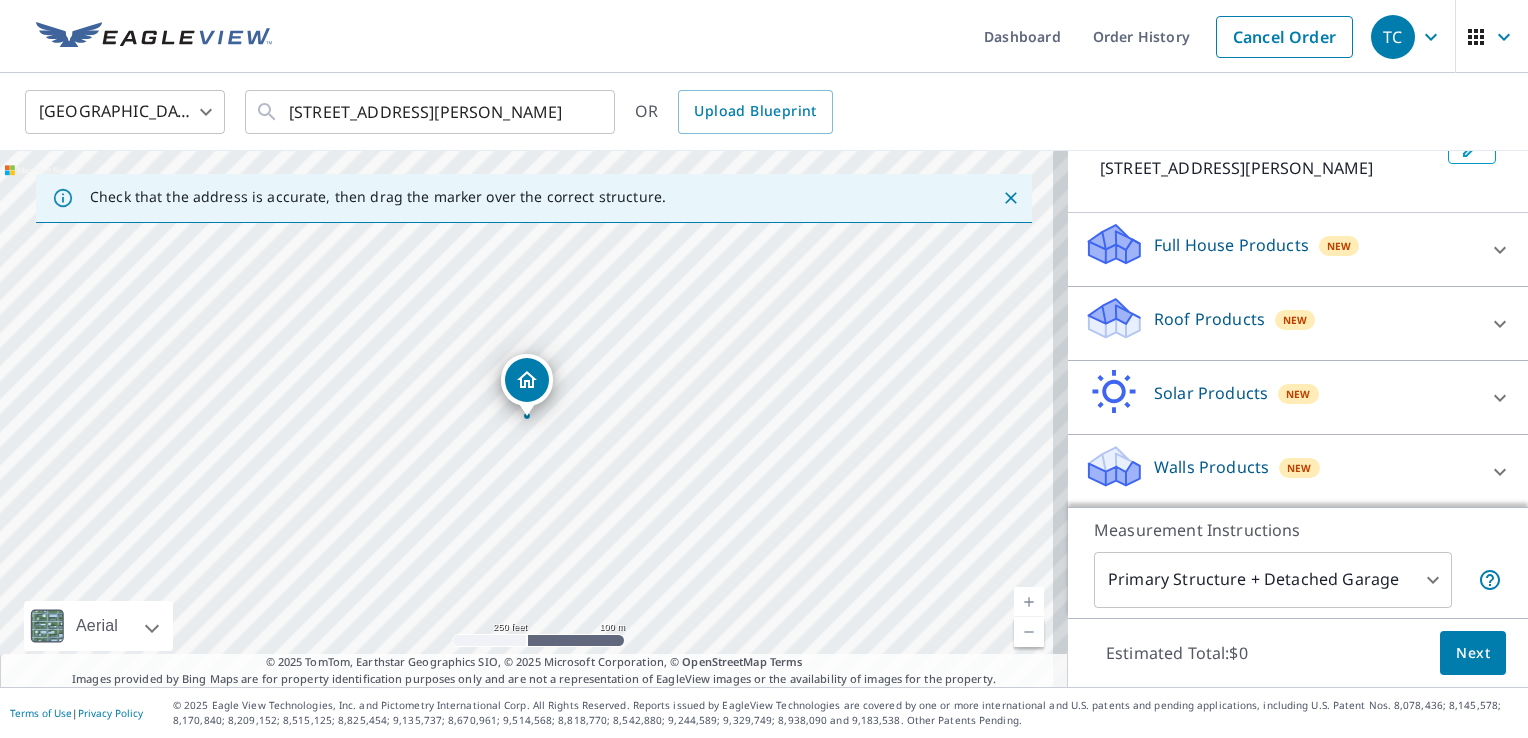 click 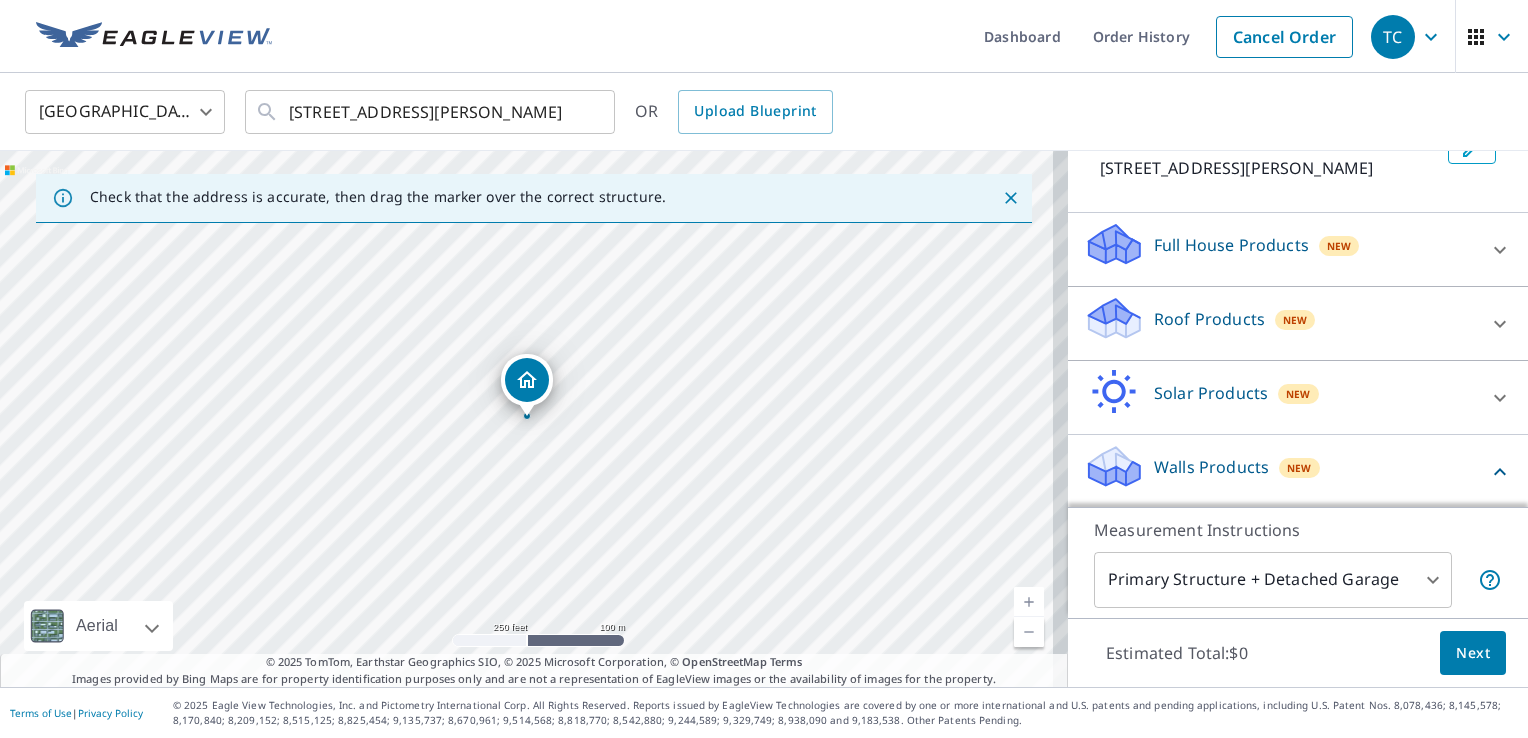 click 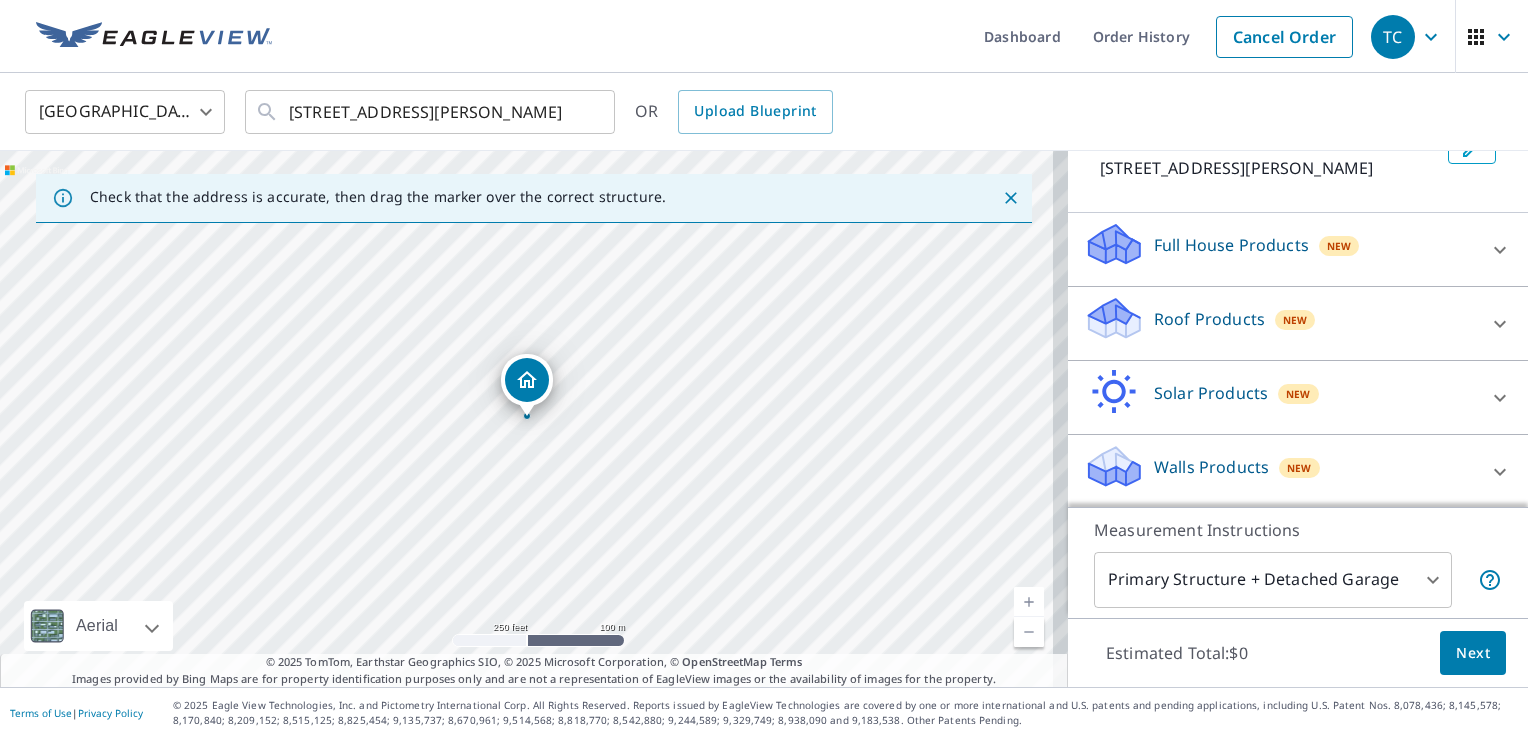 click on "New" at bounding box center (1299, 468) 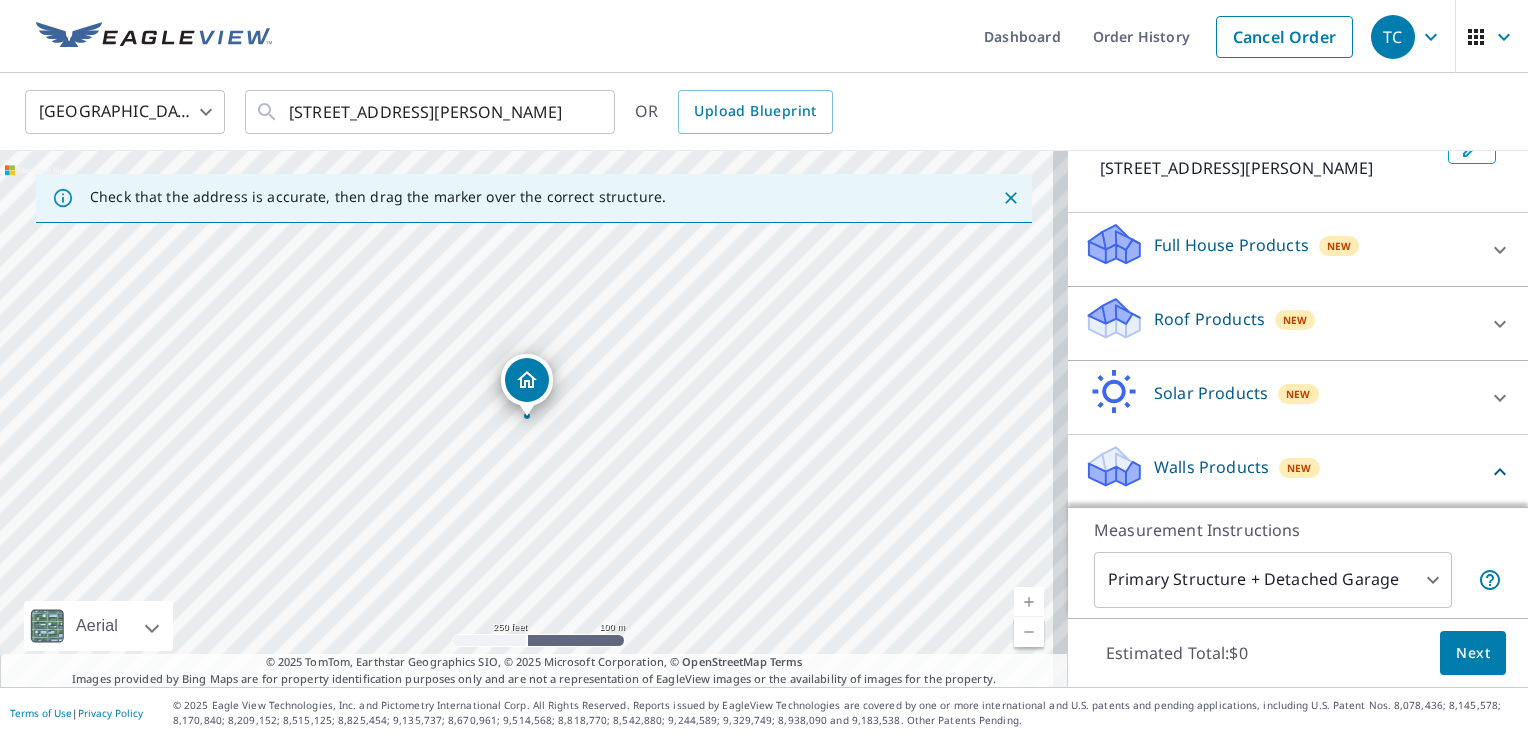 click on "New" at bounding box center [1299, 468] 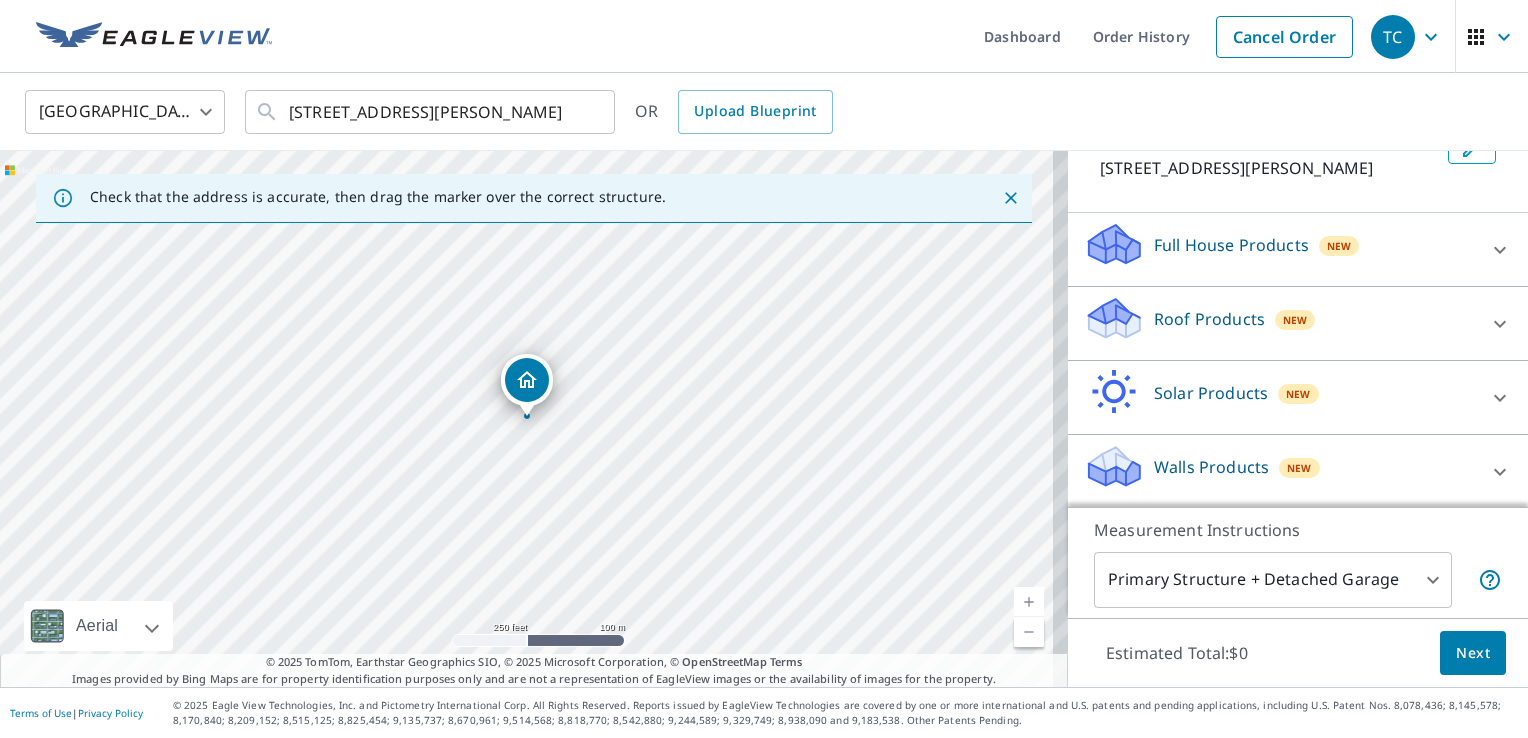 click on "Walls Products New" at bounding box center [1280, 471] 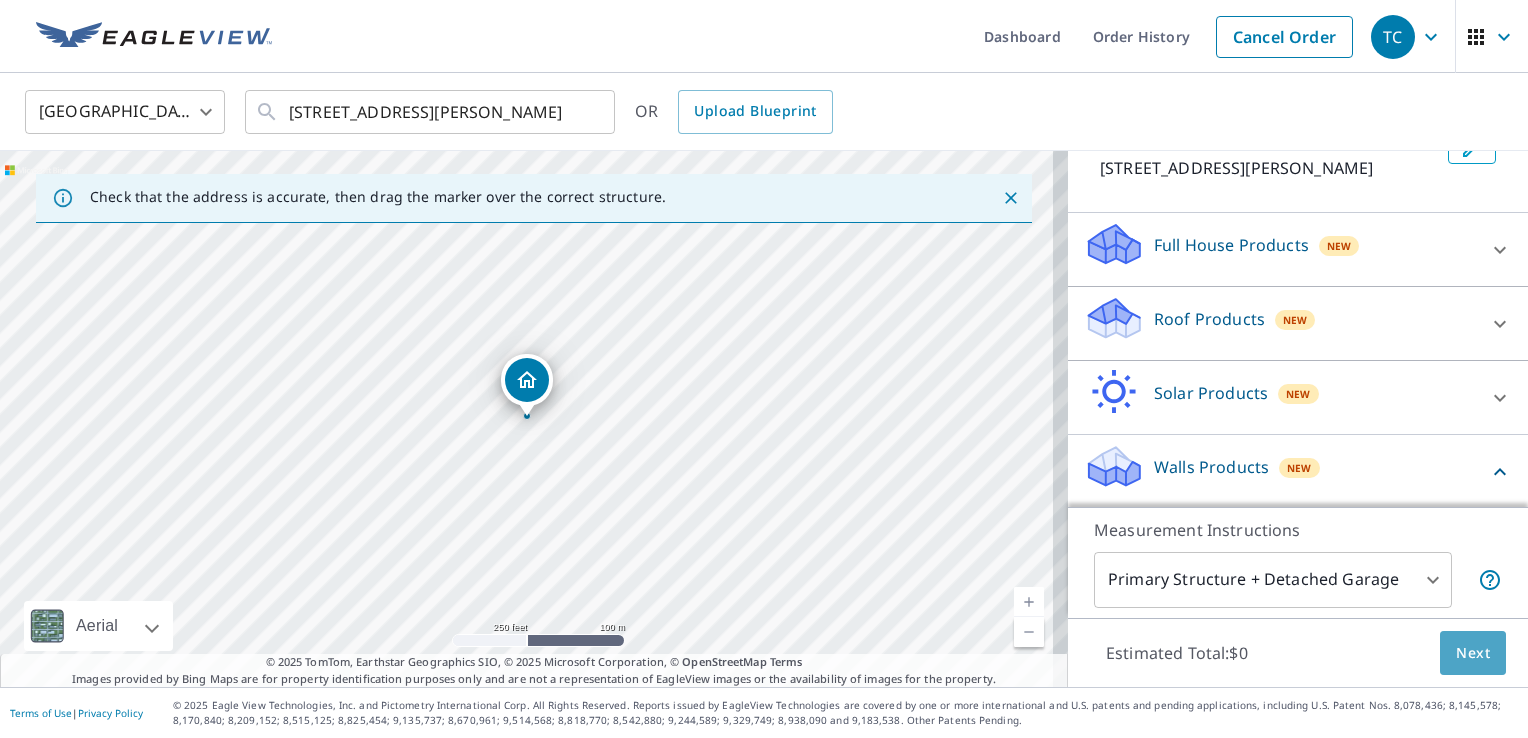click on "Next" at bounding box center (1473, 653) 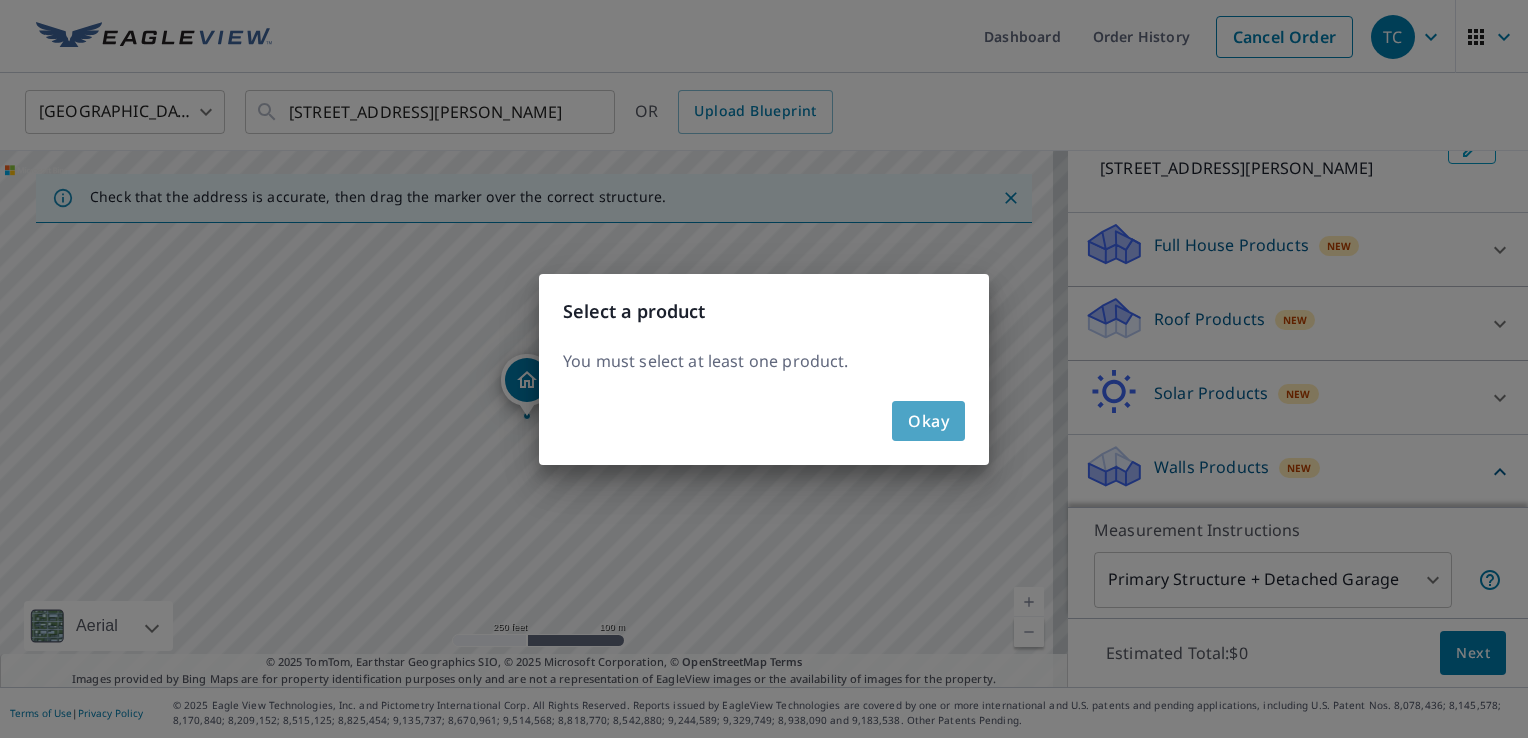 click on "Okay" at bounding box center [928, 421] 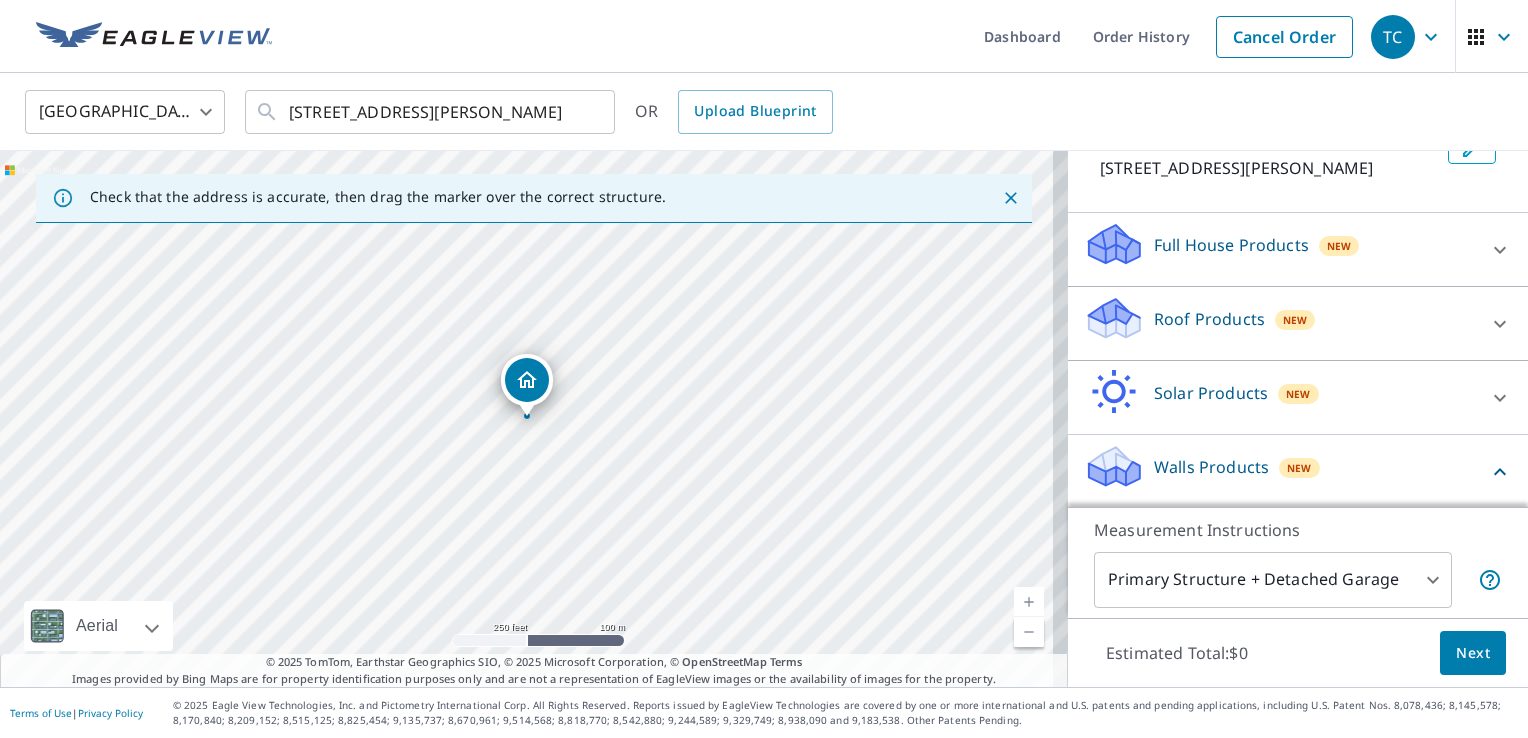 click on "Walls Products" at bounding box center [1211, 467] 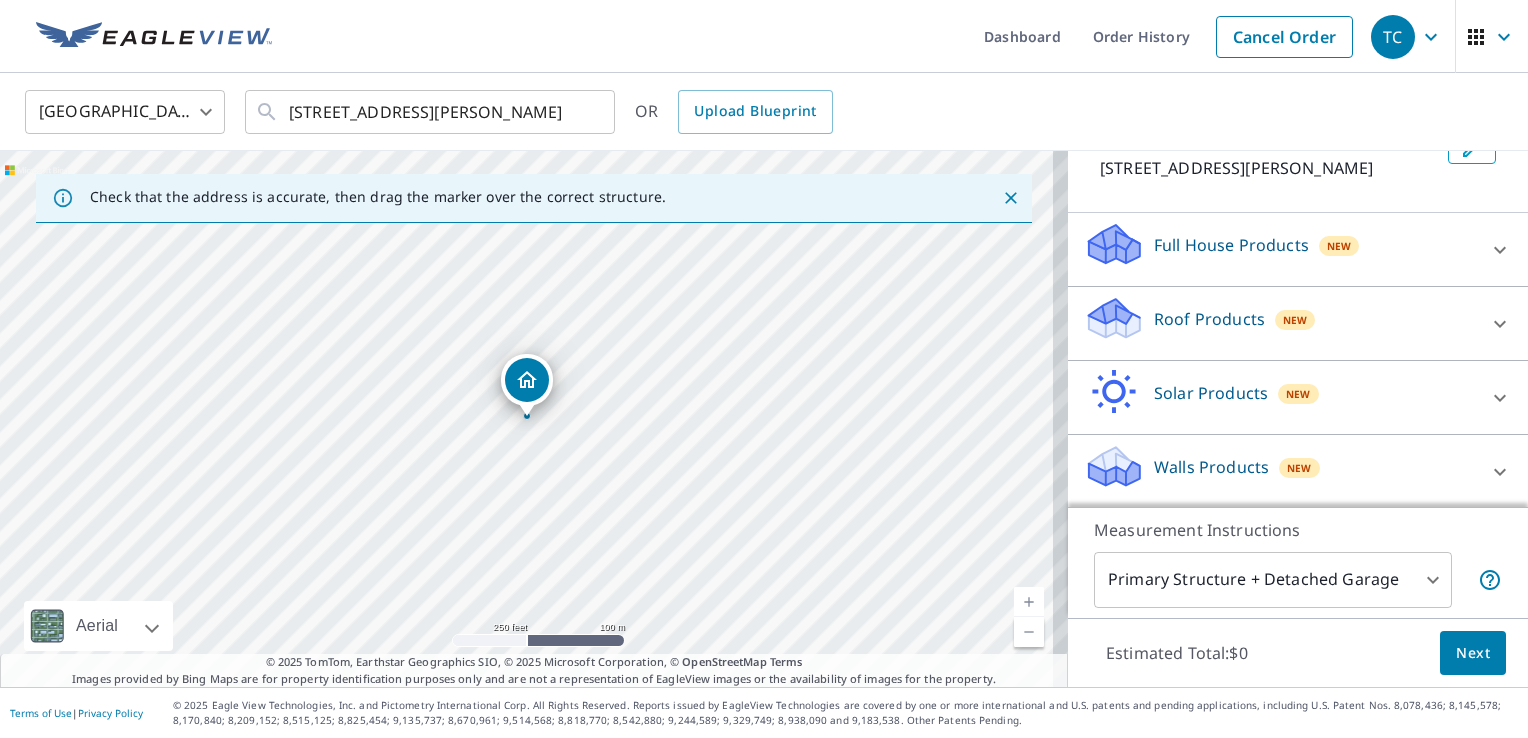 click on "Walls Products" at bounding box center [1211, 467] 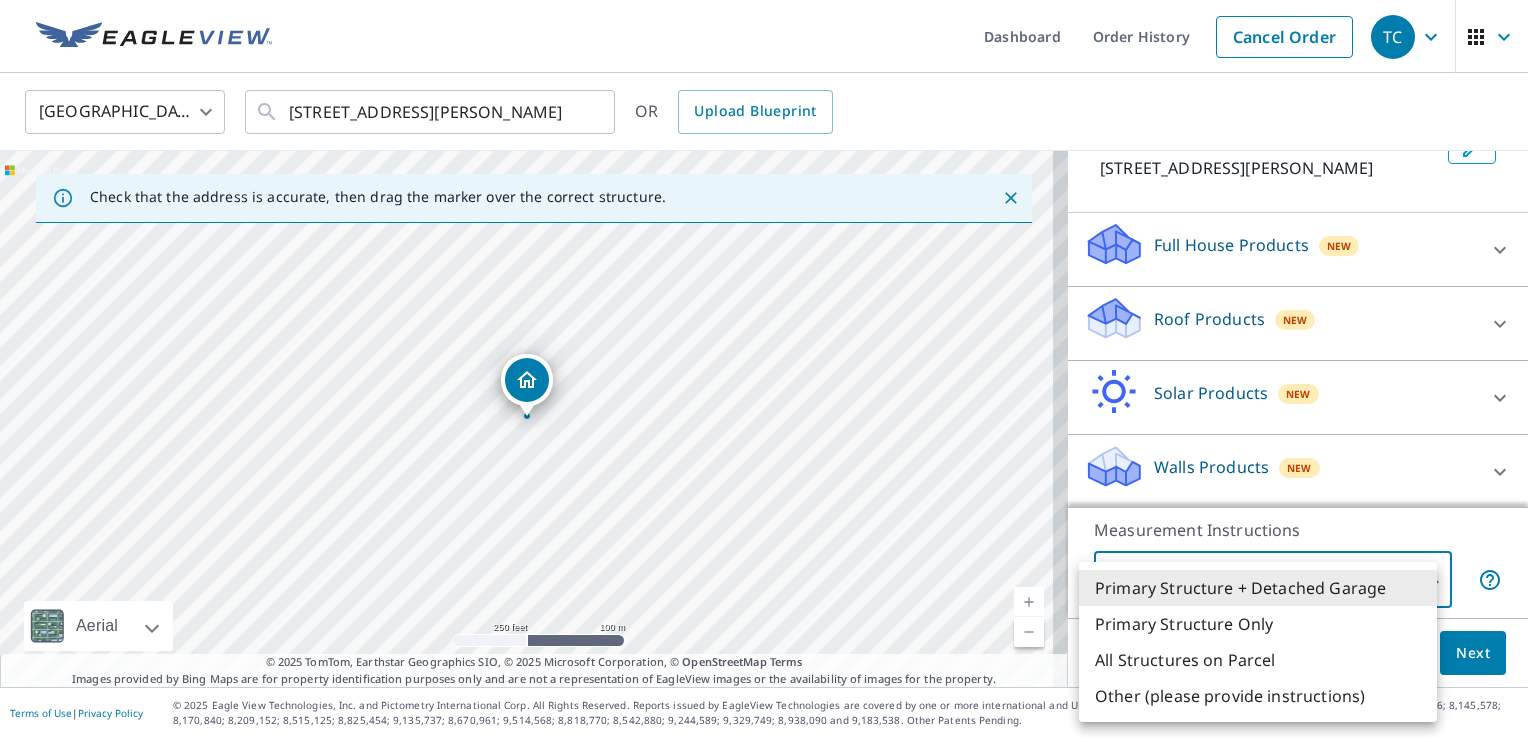 click on "TC TC
Dashboard Order History Cancel Order TC [GEOGRAPHIC_DATA] [GEOGRAPHIC_DATA] ​ [STREET_ADDRESS][PERSON_NAME] ​ OR Upload Blueprint Check that the address is accurate, then drag the marker over the correct structure. [STREET_ADDRESS][PERSON_NAME] Aerial Road A standard road map Aerial A detailed look from above Labels Labels 250 feet 100 m © 2025 TomTom, © Vexcel Imaging, © 2025 Microsoft Corporation,  © OpenStreetMap Terms © 2025 TomTom, Earthstar Geographics SIO, © 2025 Microsoft Corporation, ©   OpenStreetMap   Terms Images provided by Bing Maps are for property identification purposes only and are not a representation of EagleView images or the availability of images for the property. PROPERTY TYPE Residential Commercial Multi-Family This is a complex BUILDING ID [STREET_ADDRESS][PERSON_NAME] Full House Products New Full House™ $99 Roof Products New Premium $20 - $65 ClaimsReady™ $20 - $65 Gutter $13 Bid Perfect™ $18 Solar Products New Inform Essentials+ $50 $75 $30" at bounding box center [764, 369] 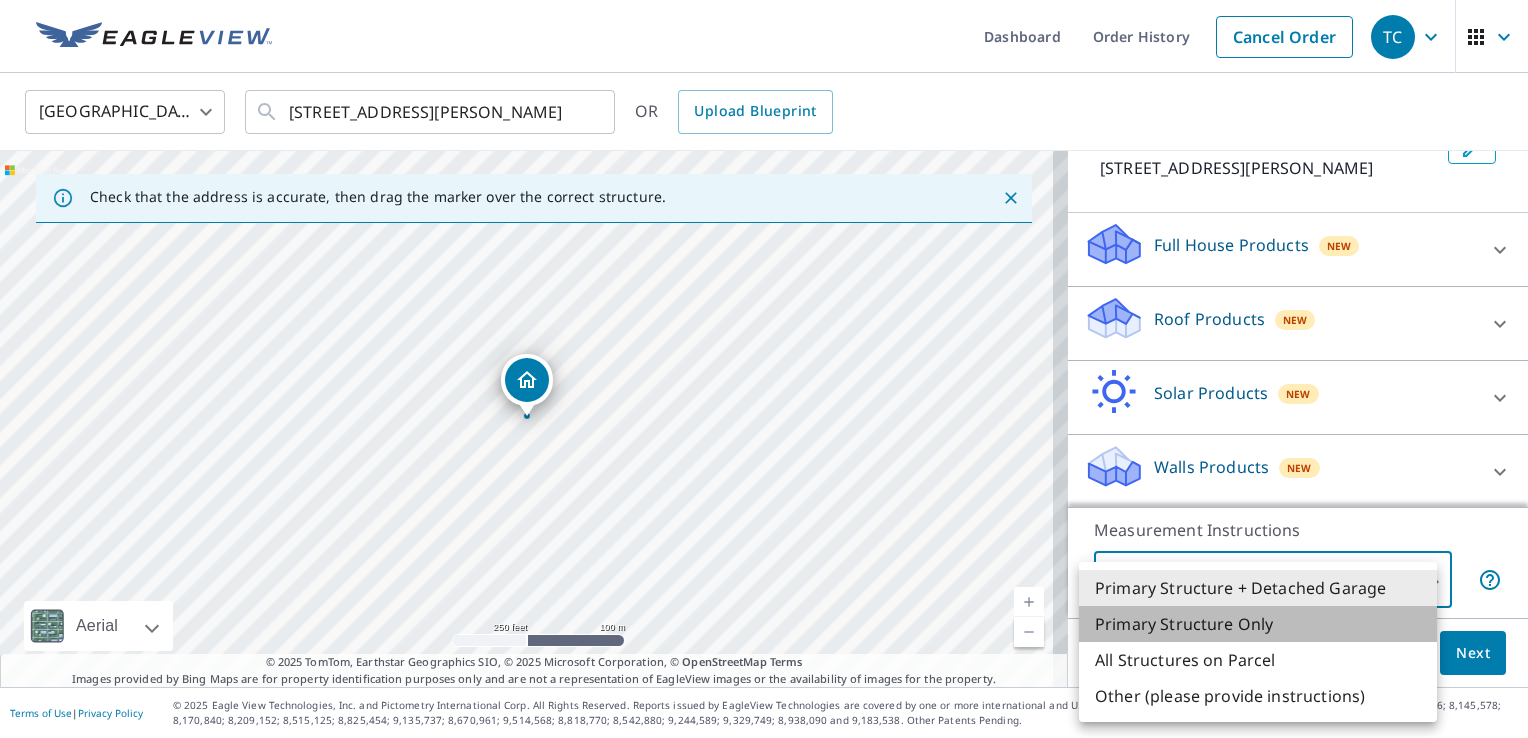 click on "Primary Structure Only" at bounding box center (1258, 624) 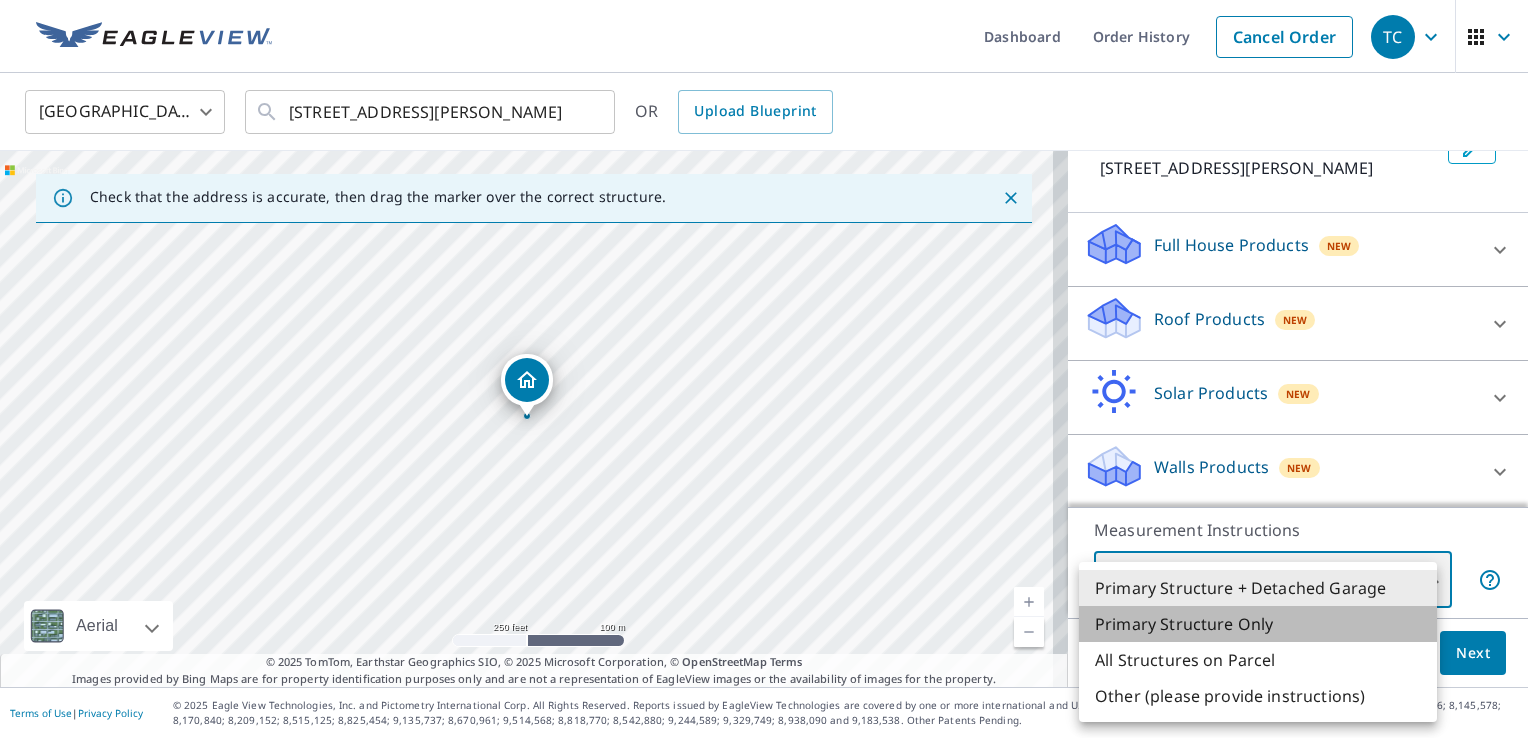 type on "2" 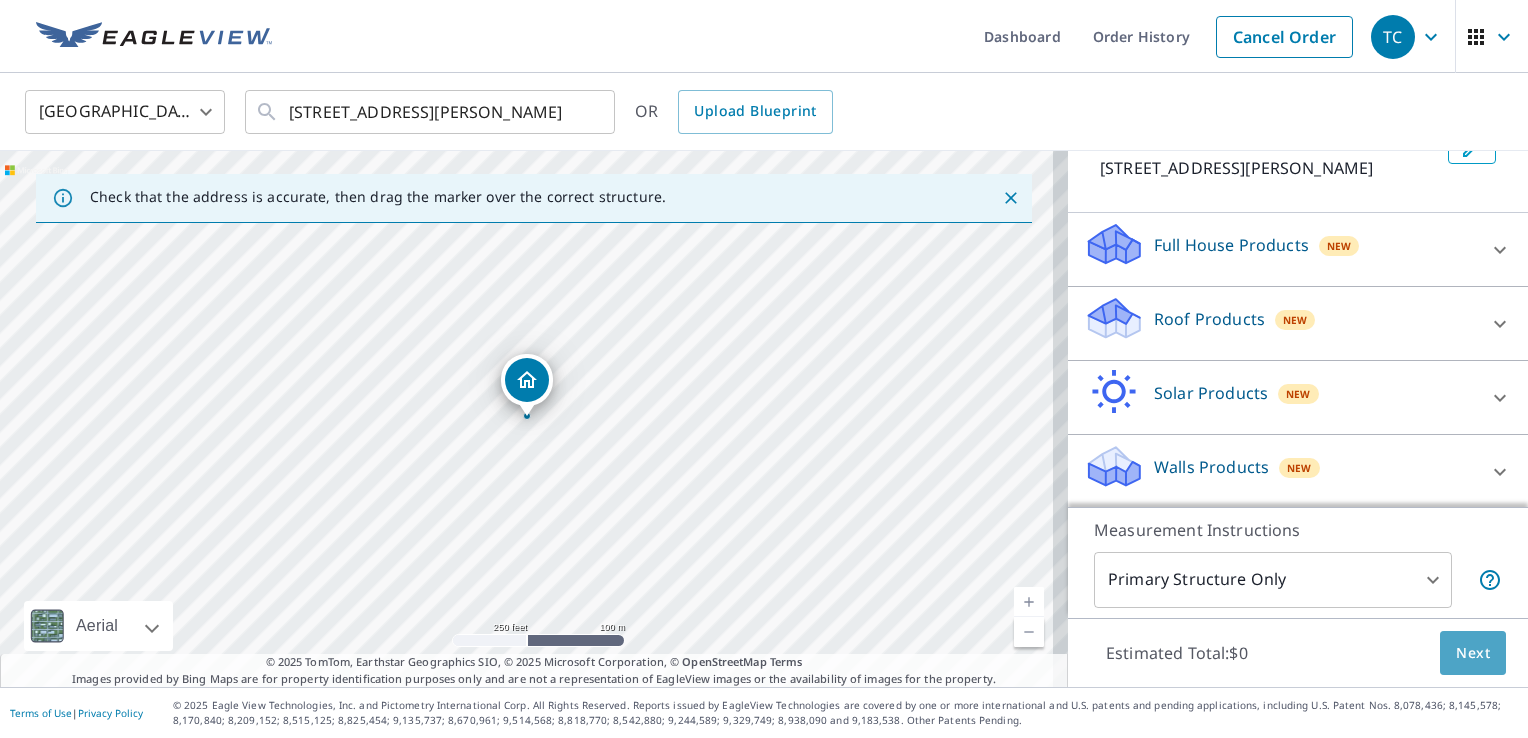 click on "Next" at bounding box center (1473, 653) 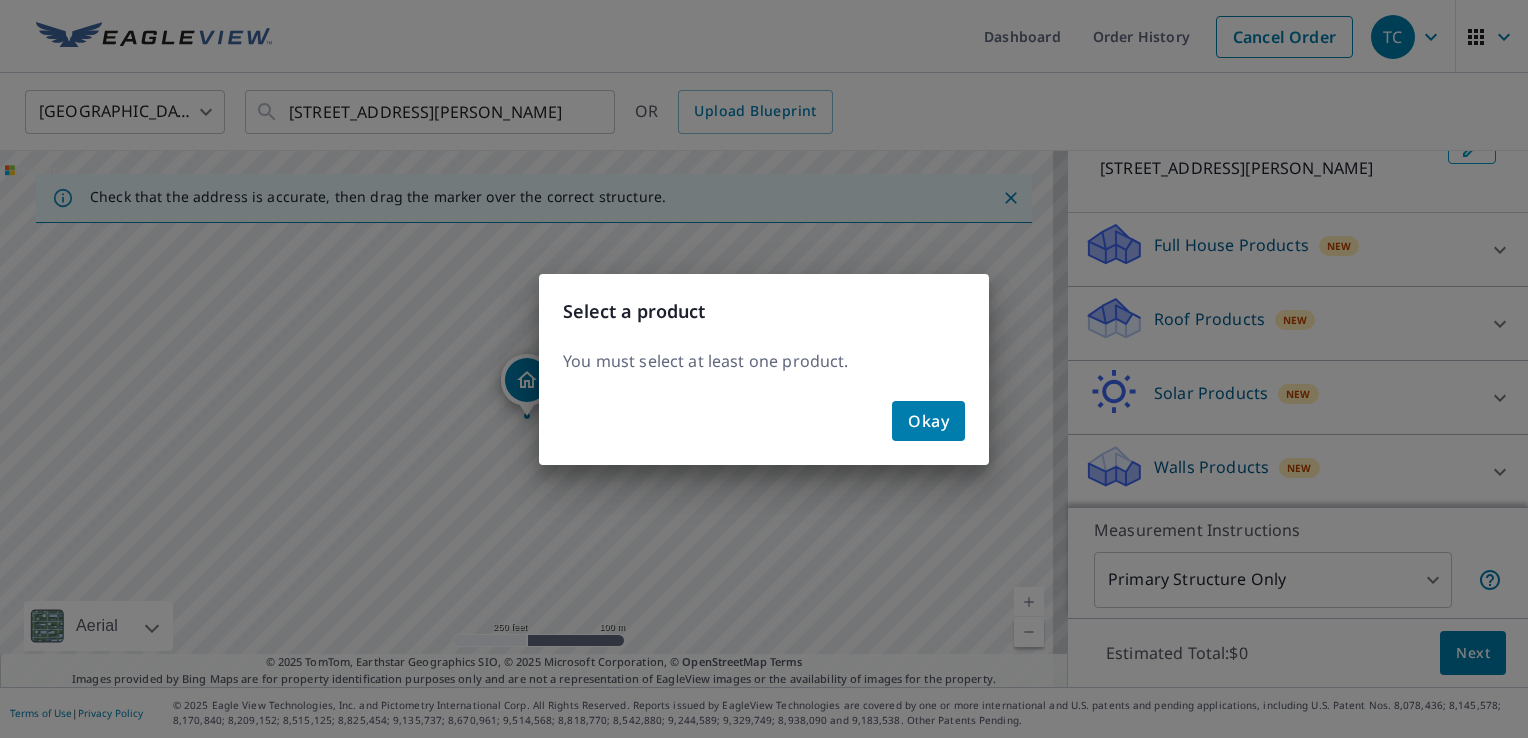 click on "Okay" at bounding box center [928, 421] 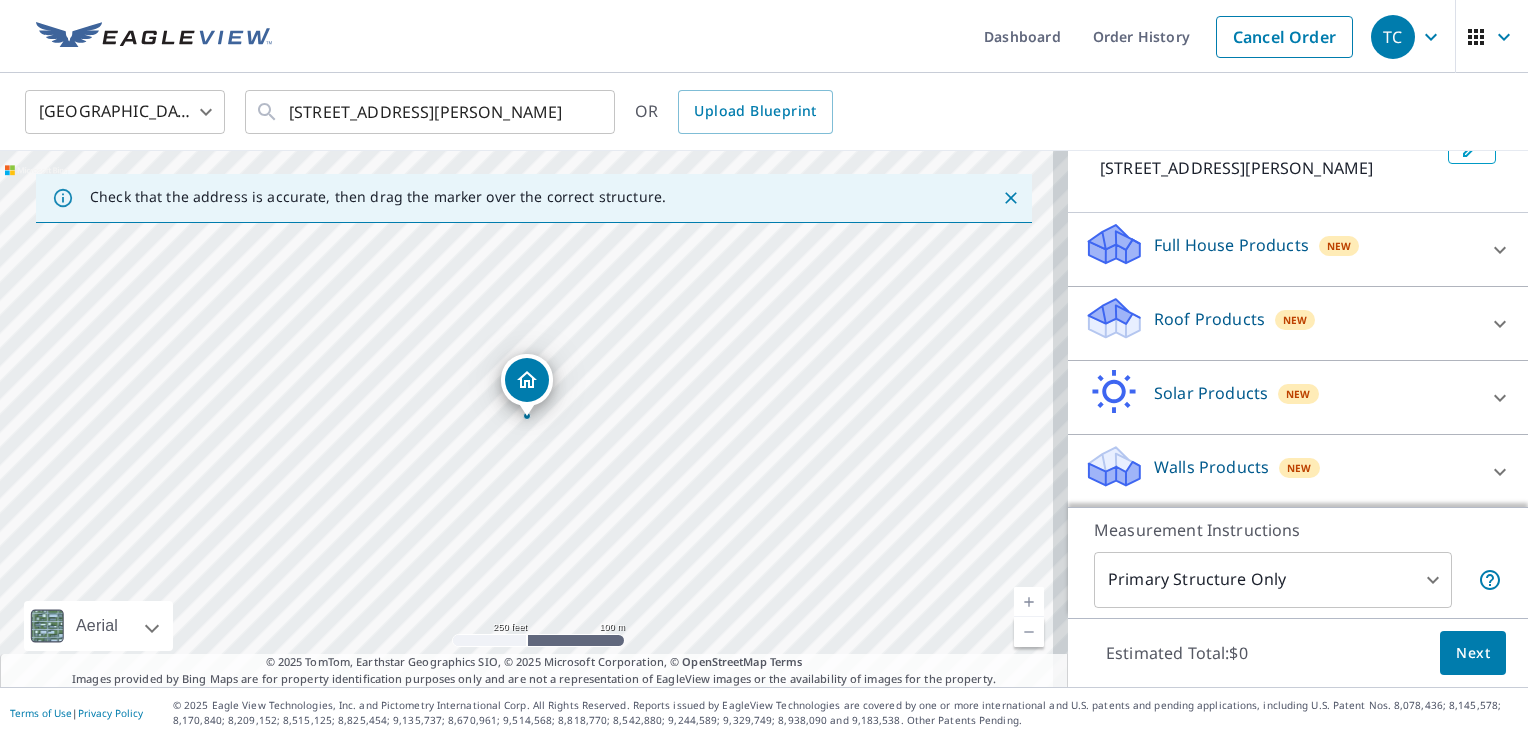 click 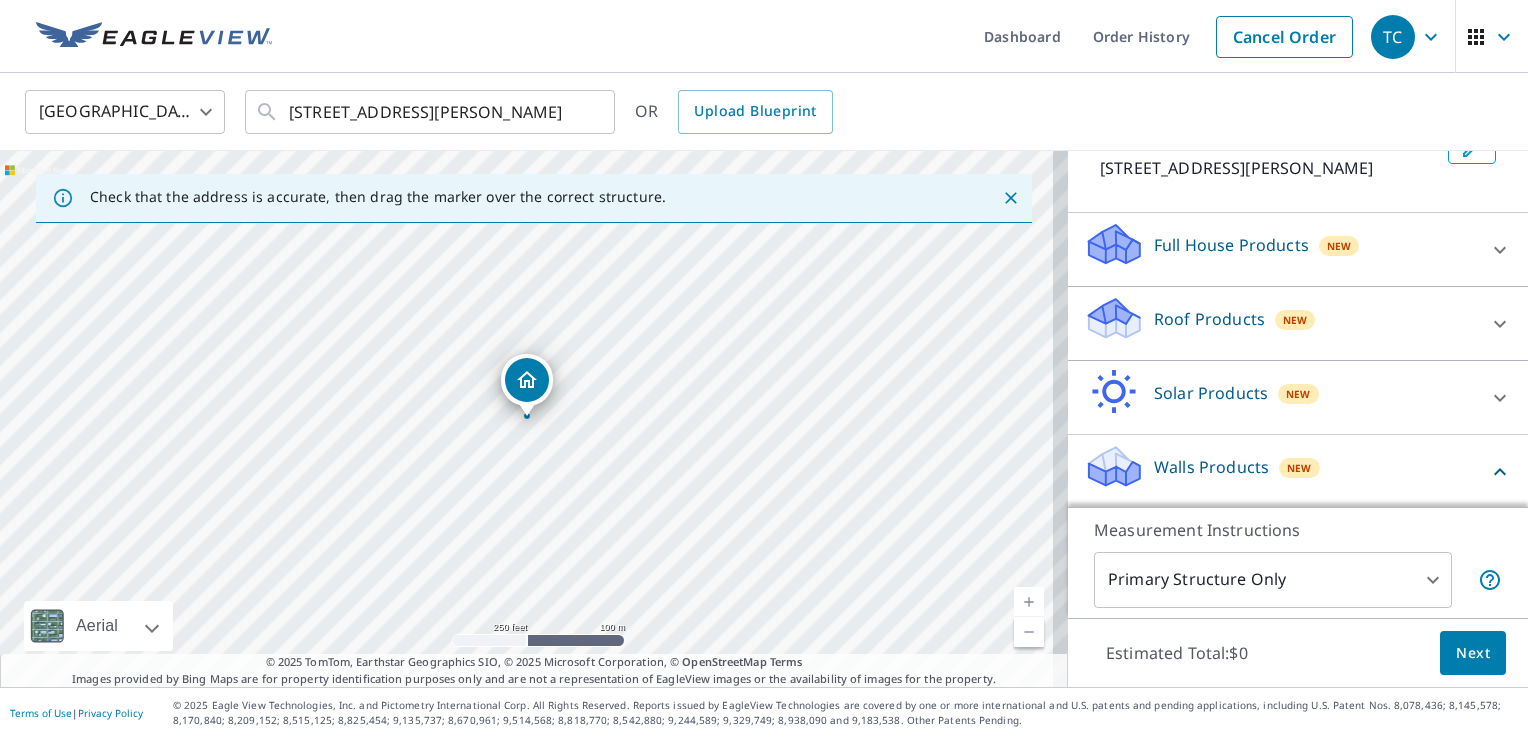 click 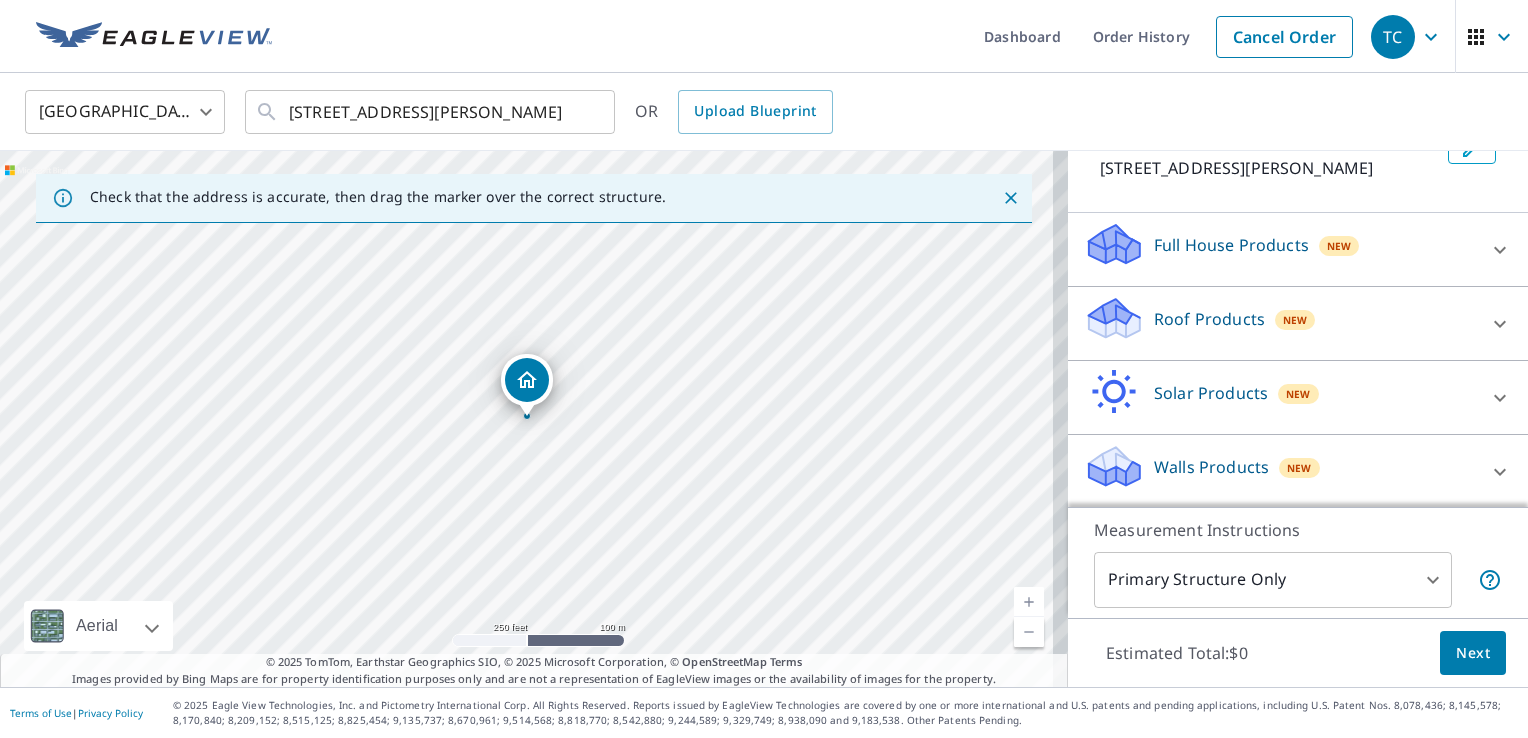 click 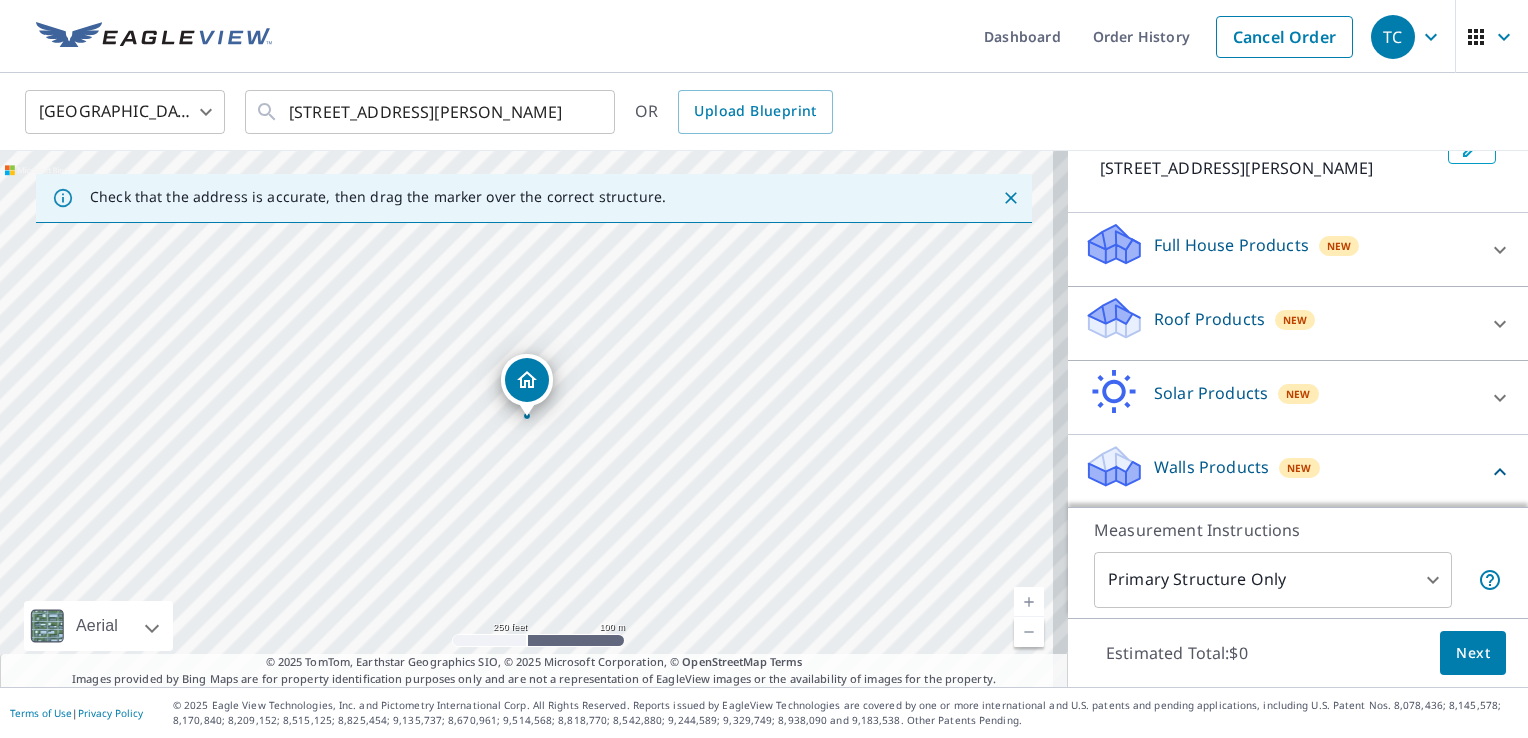 click 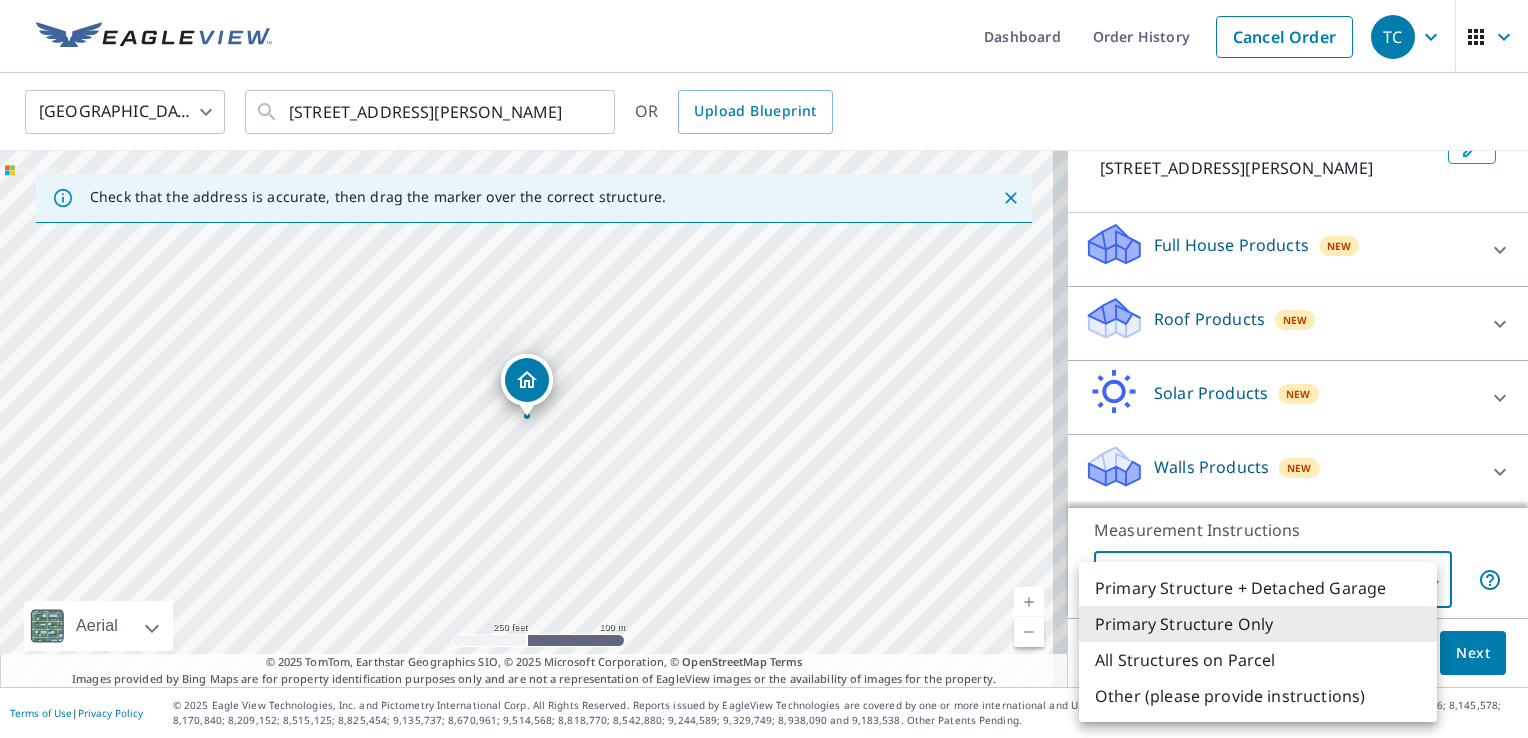 click on "TC TC
Dashboard Order History Cancel Order TC [GEOGRAPHIC_DATA] [GEOGRAPHIC_DATA] ​ [STREET_ADDRESS][PERSON_NAME] ​ OR Upload Blueprint Check that the address is accurate, then drag the marker over the correct structure. [STREET_ADDRESS][PERSON_NAME] Aerial Road A standard road map Aerial A detailed look from above Labels Labels 250 feet 100 m © 2025 TomTom, © Vexcel Imaging, © 2025 Microsoft Corporation,  © OpenStreetMap Terms © 2025 TomTom, Earthstar Geographics SIO, © 2025 Microsoft Corporation, ©   OpenStreetMap   Terms Images provided by Bing Maps are for property identification purposes only and are not a representation of EagleView images or the availability of images for the property. PROPERTY TYPE Residential Commercial Multi-Family This is a complex BUILDING ID [STREET_ADDRESS][PERSON_NAME] Full House Products New Full House™ $99 Roof Products New Premium $20 - $65 ClaimsReady™ $20 - $65 Gutter $13 Bid Perfect™ $18 Solar Products New Inform Essentials+ $50 $75 $30" at bounding box center [764, 369] 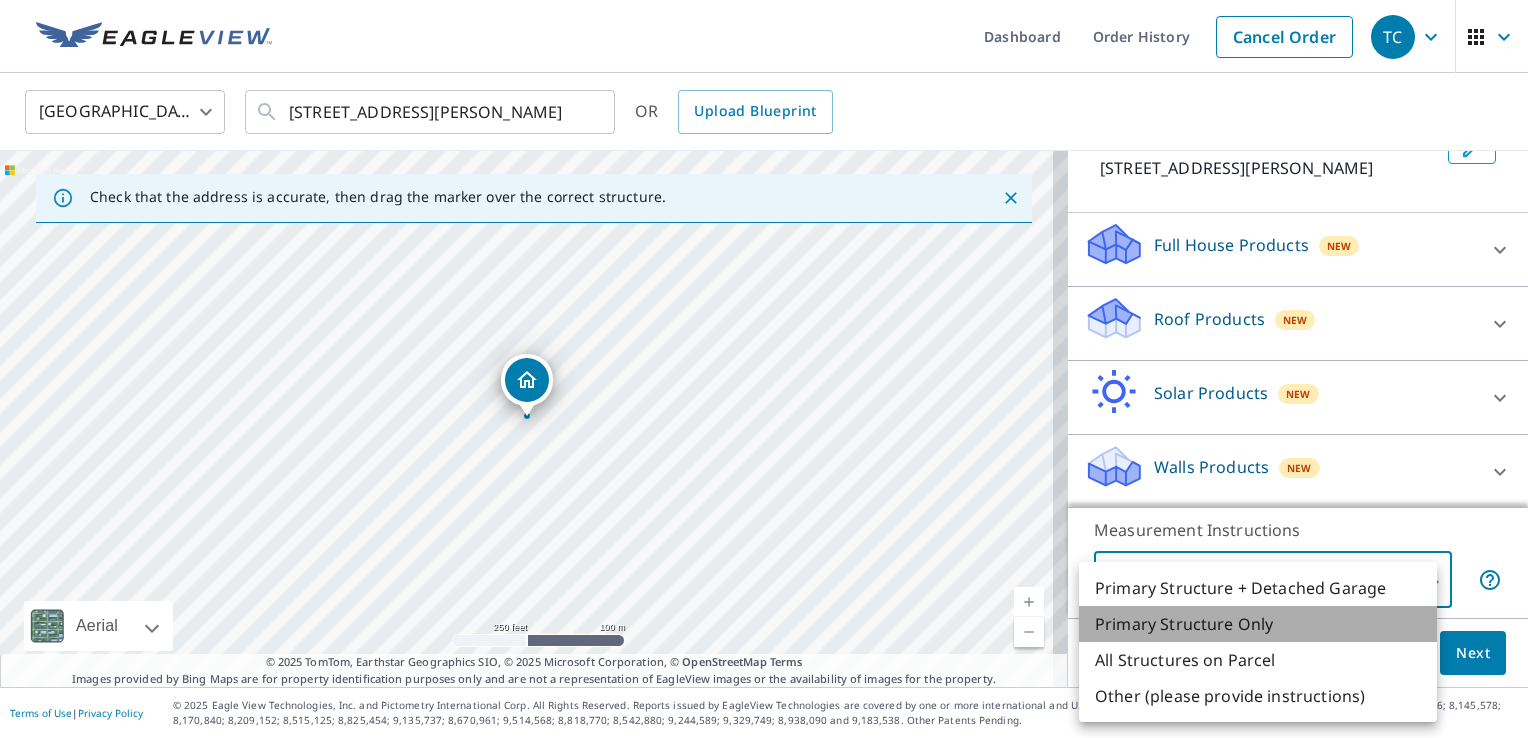 click on "Primary Structure Only" at bounding box center (1258, 624) 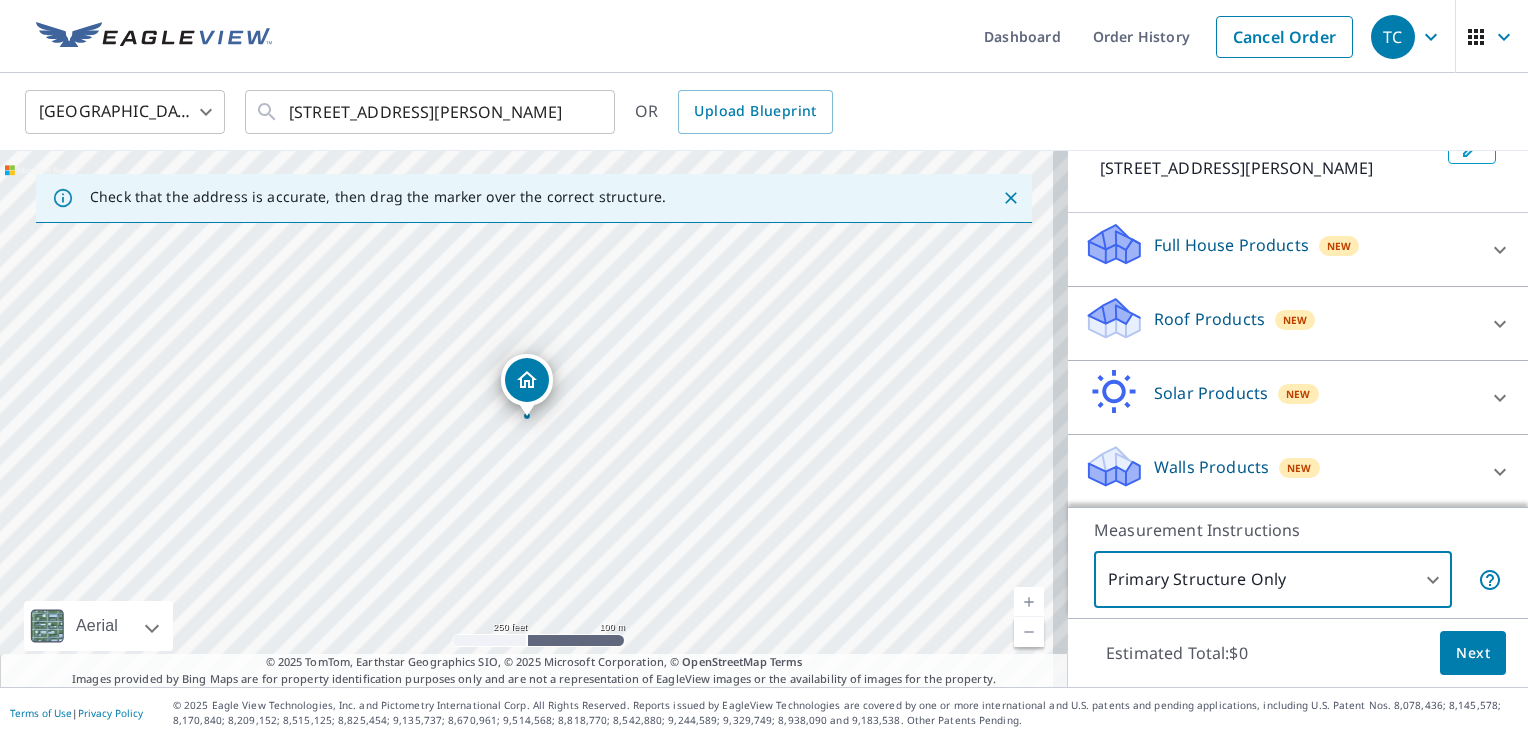 click on "New" at bounding box center (1299, 468) 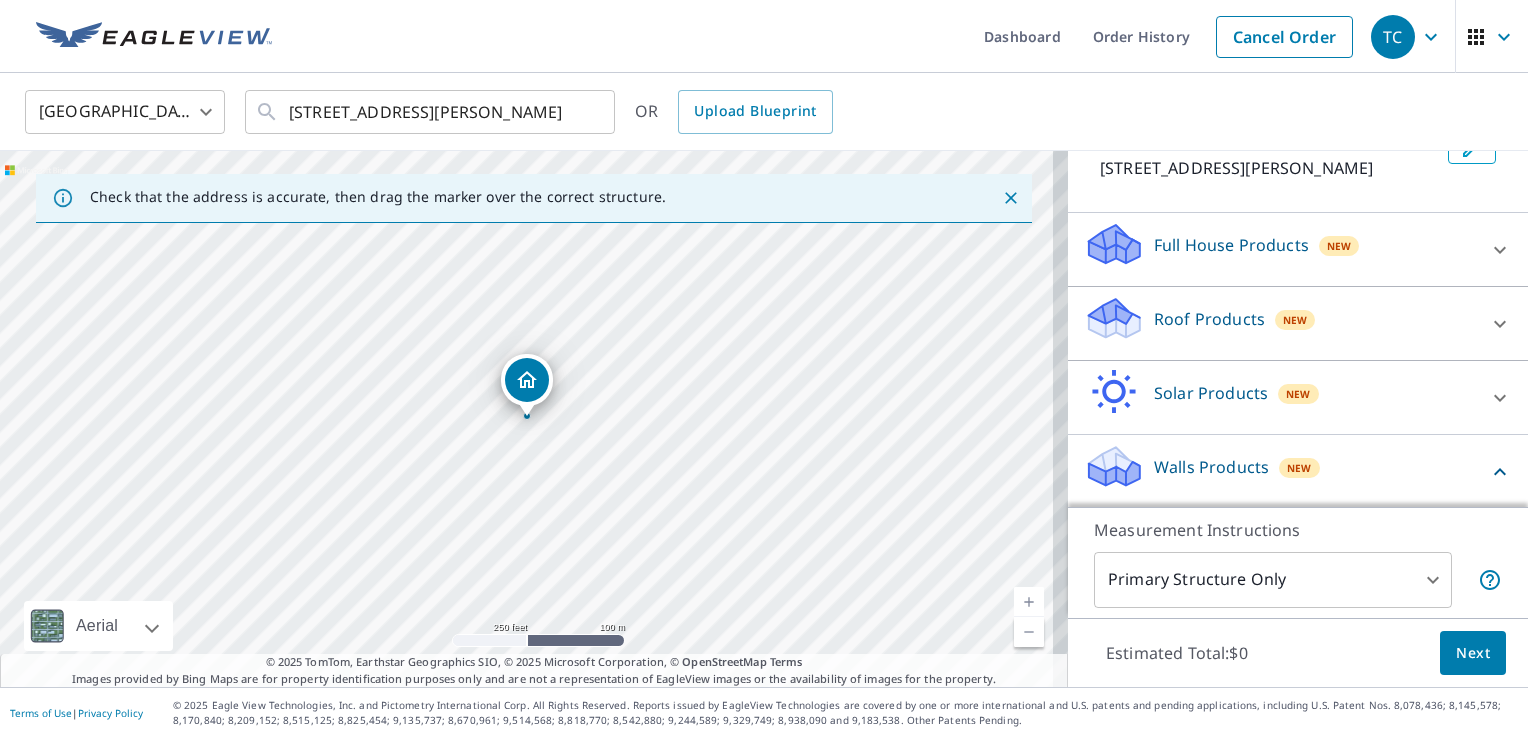click on "New" at bounding box center (1299, 468) 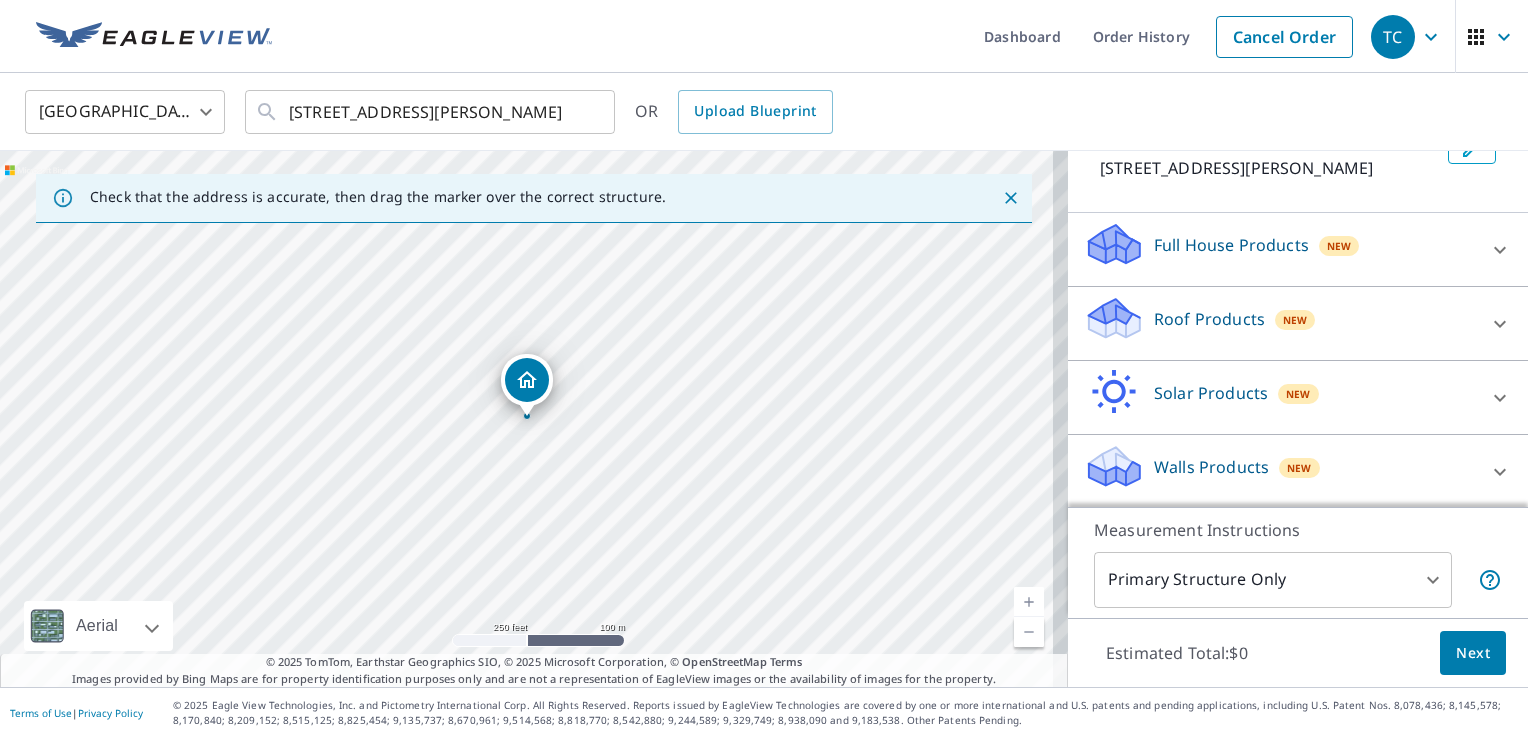 click on "New" at bounding box center [1299, 468] 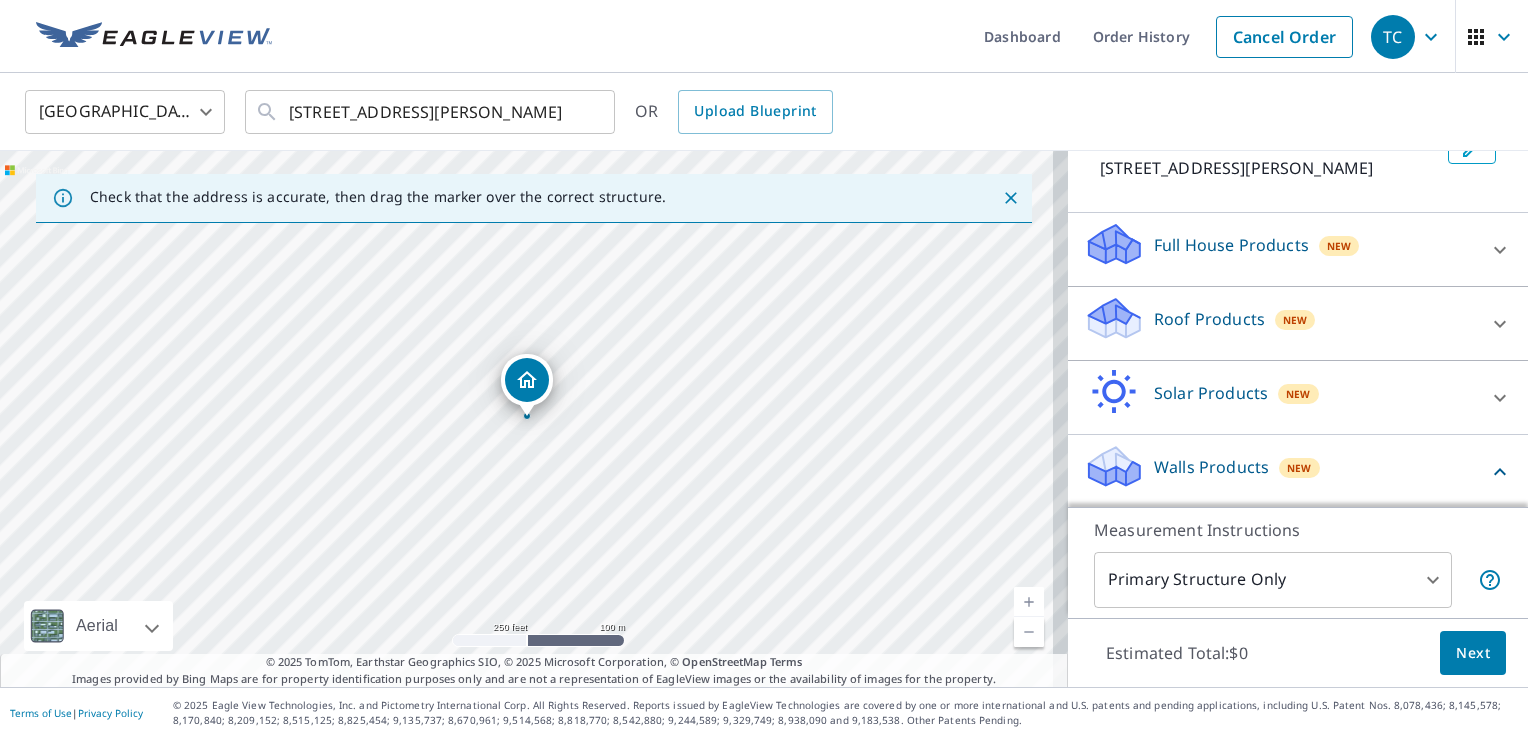 click on "New" at bounding box center [1299, 468] 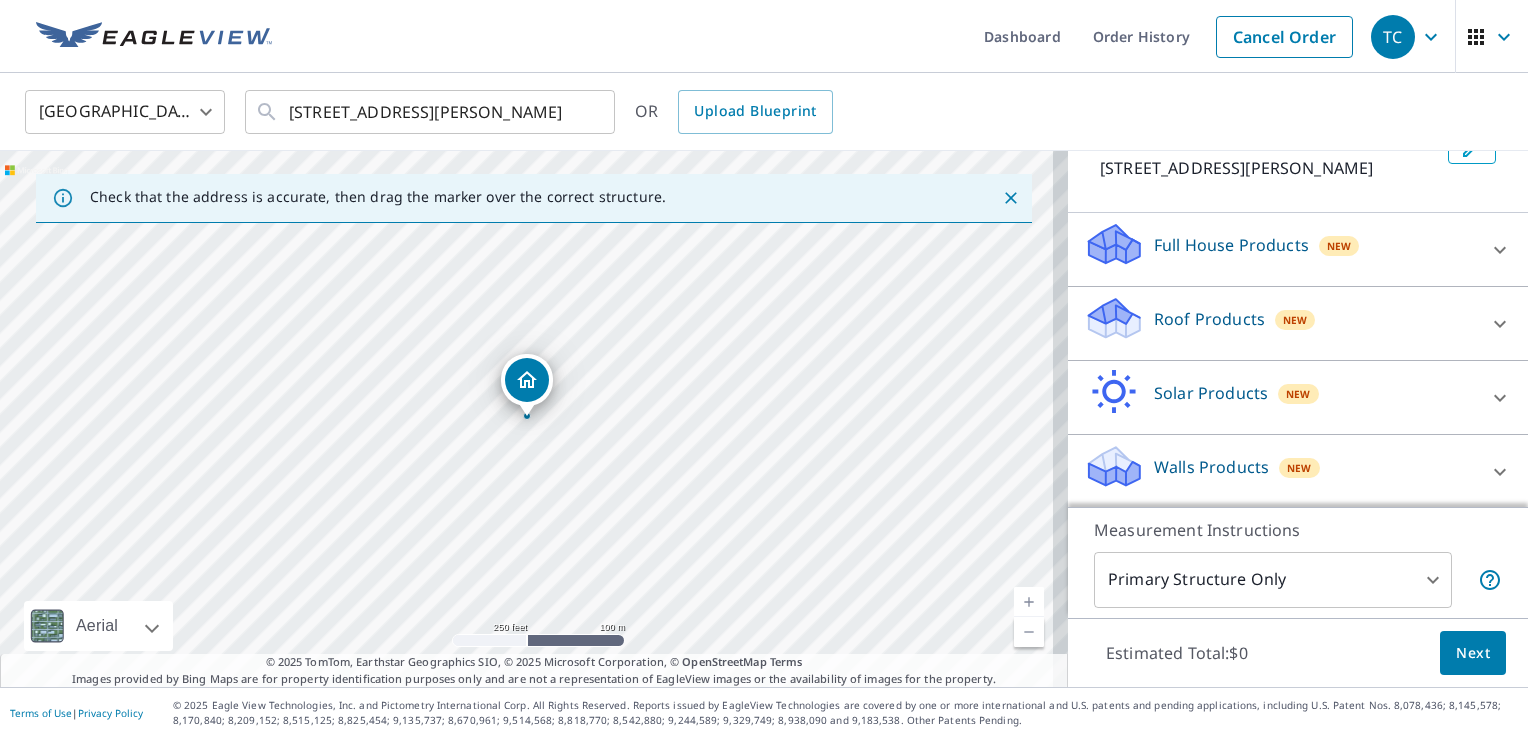 click on "New" at bounding box center (1299, 468) 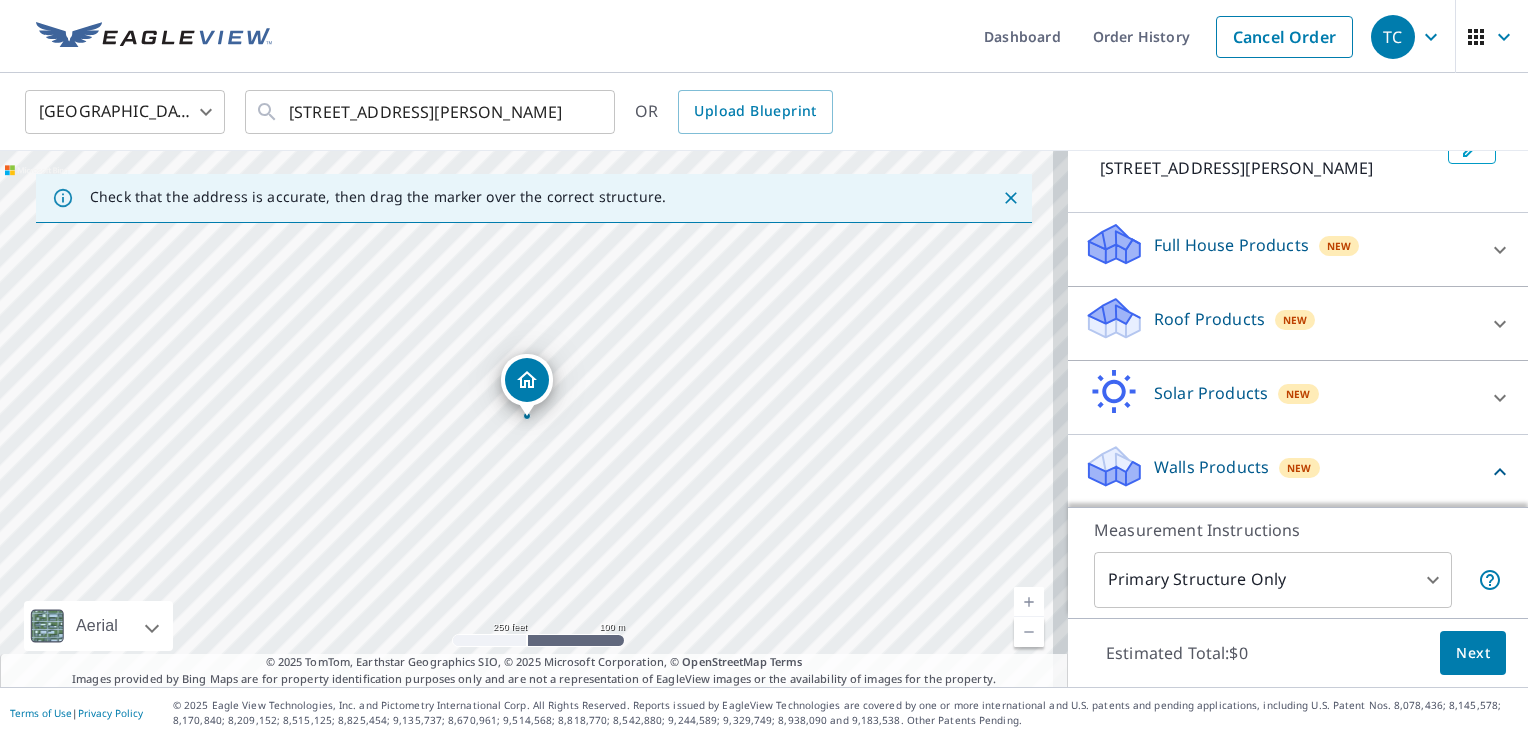 click on "New" at bounding box center [1299, 468] 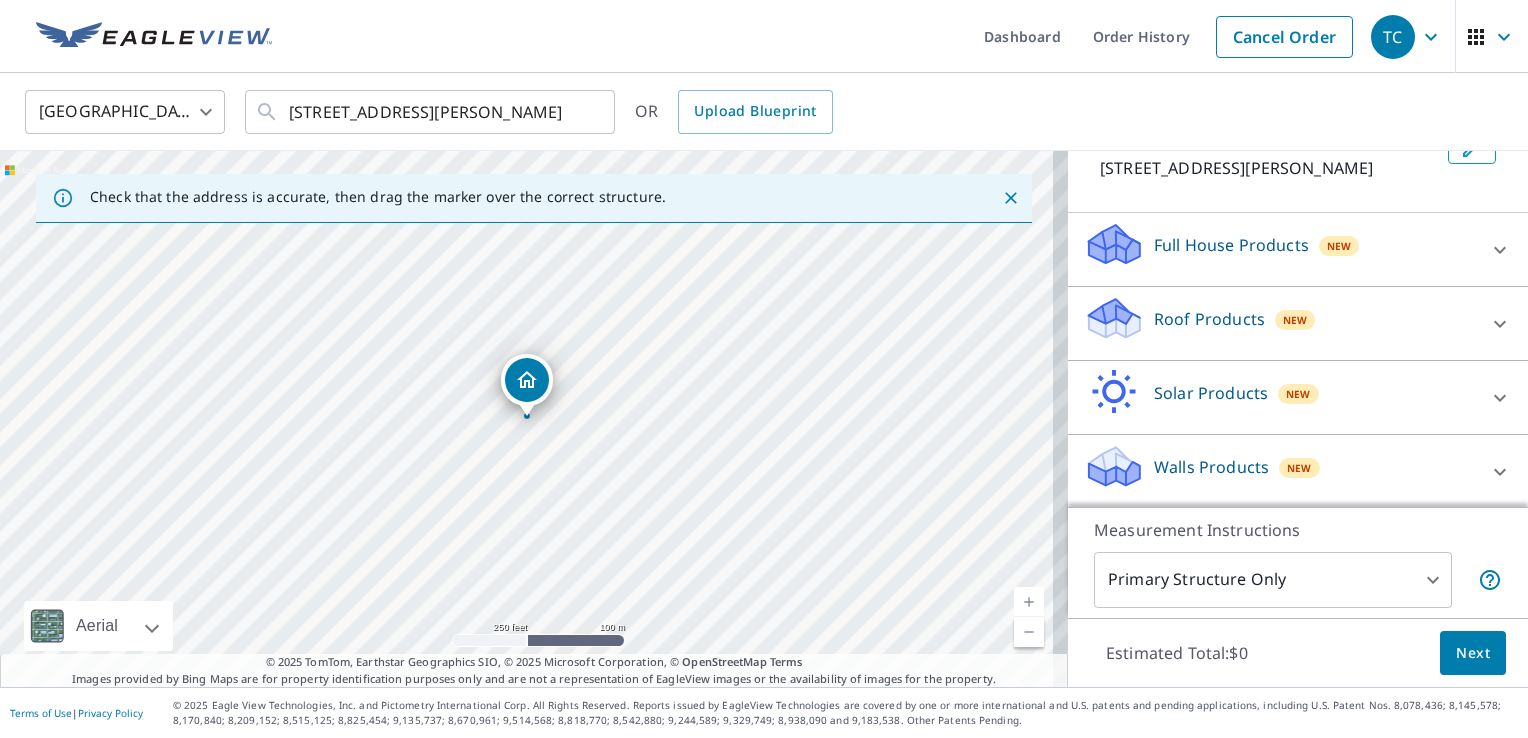 click on "New" at bounding box center (1299, 468) 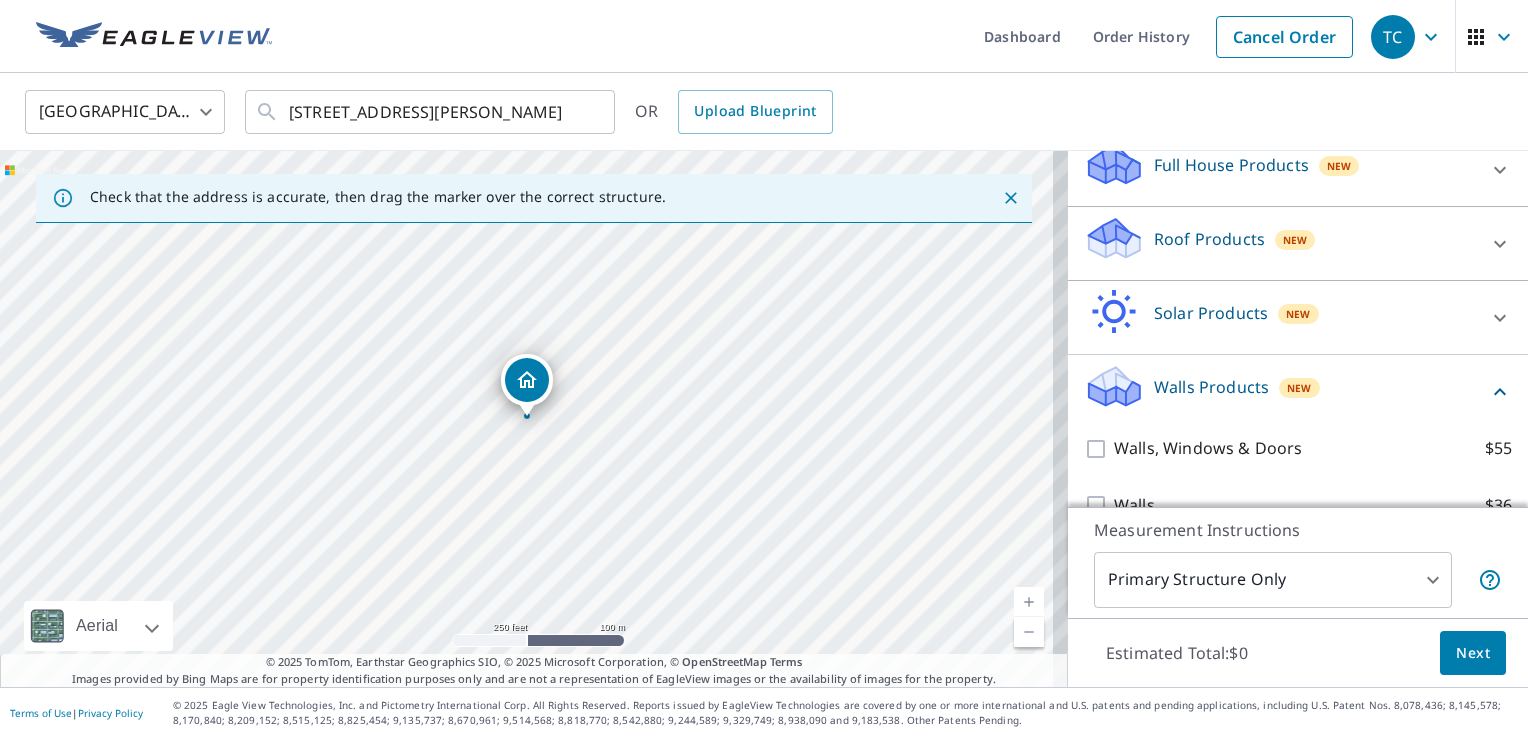 scroll, scrollTop: 258, scrollLeft: 0, axis: vertical 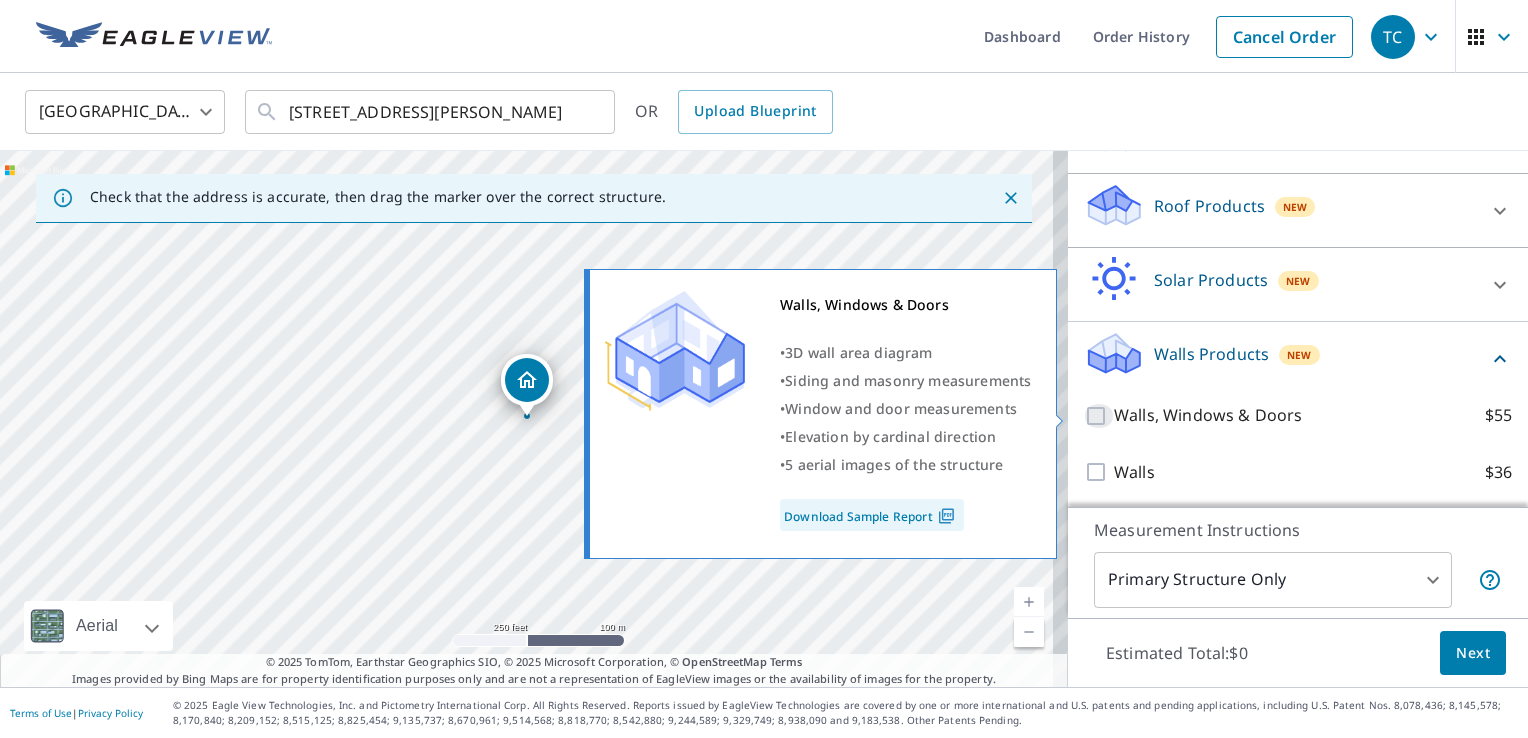 click on "Walls, Windows & Doors $55" at bounding box center (1099, 416) 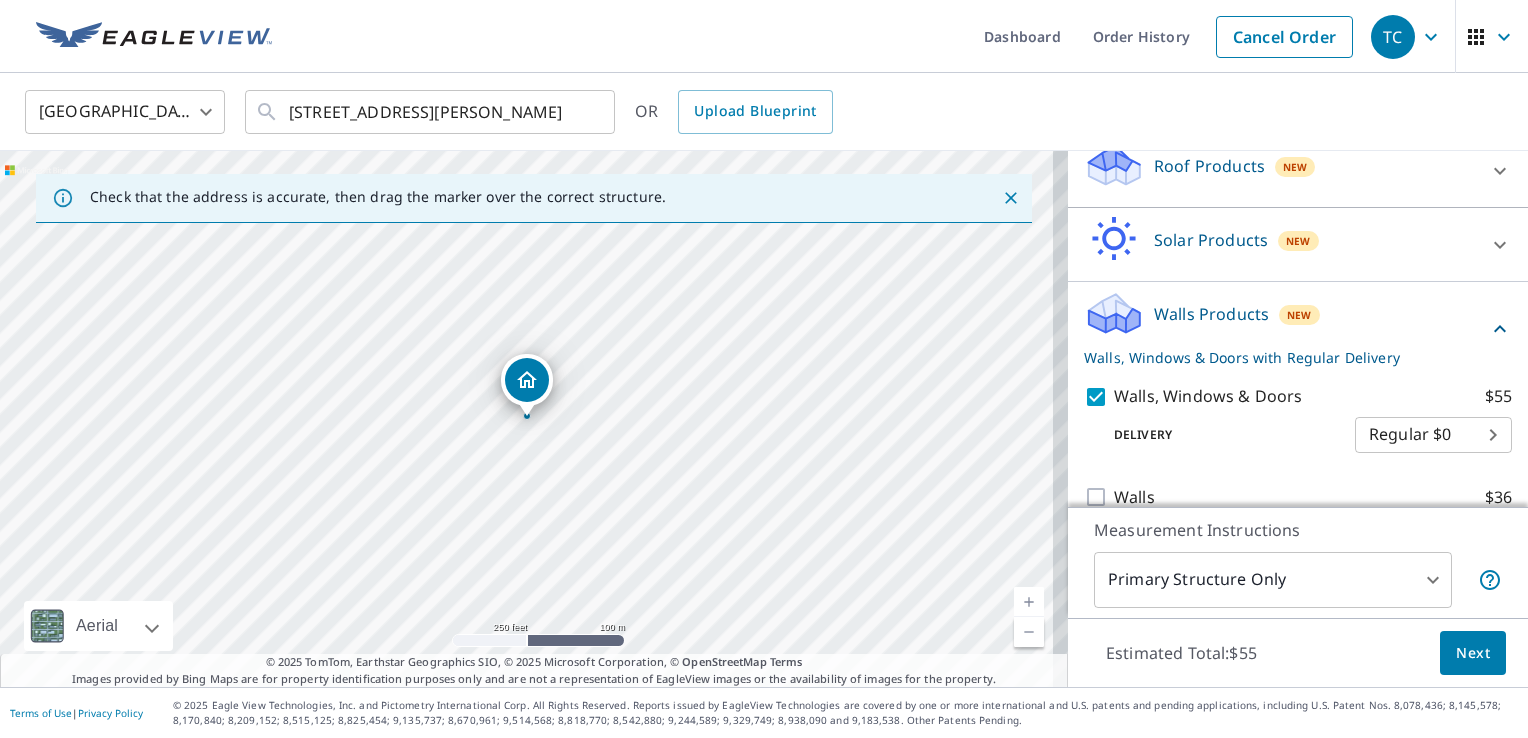 scroll, scrollTop: 323, scrollLeft: 0, axis: vertical 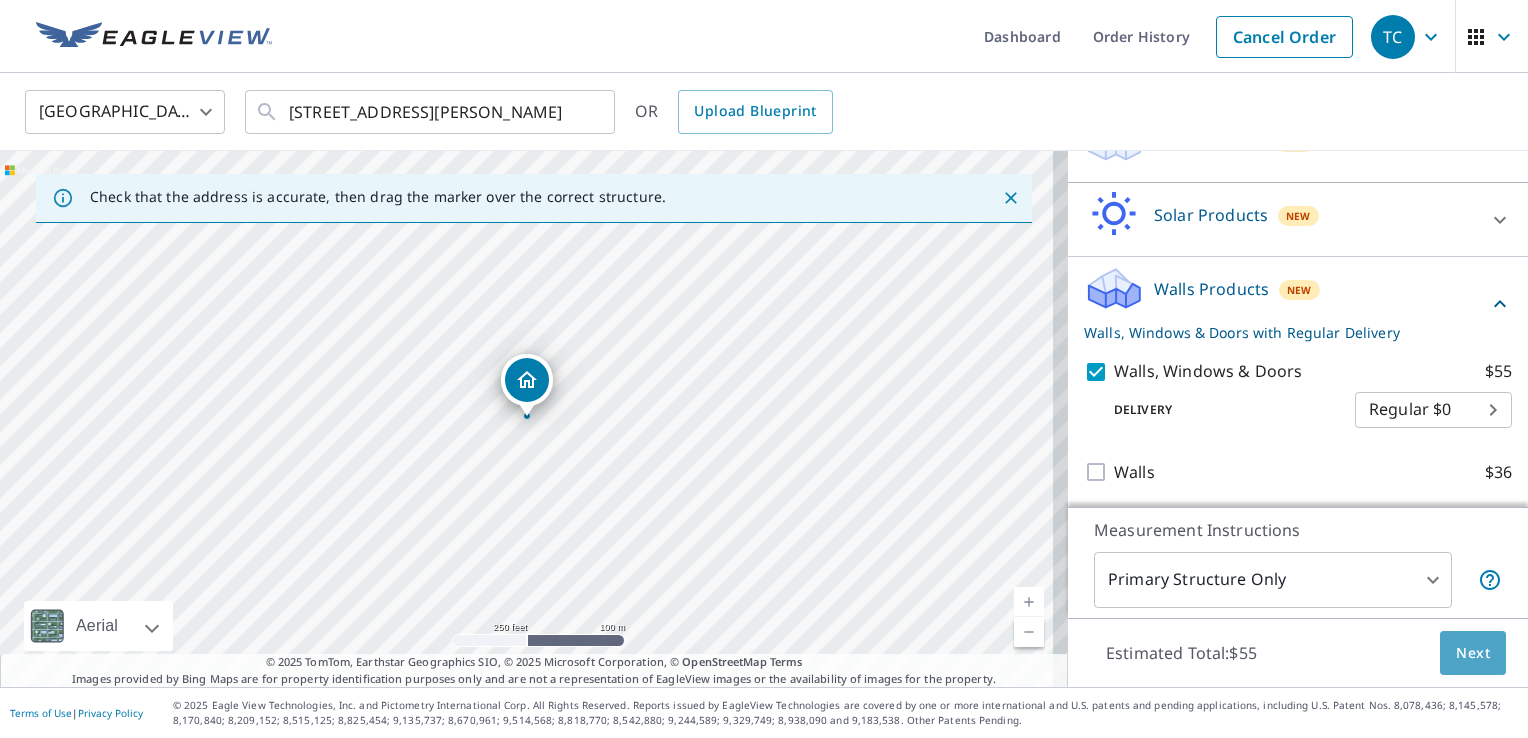click on "Next" at bounding box center (1473, 653) 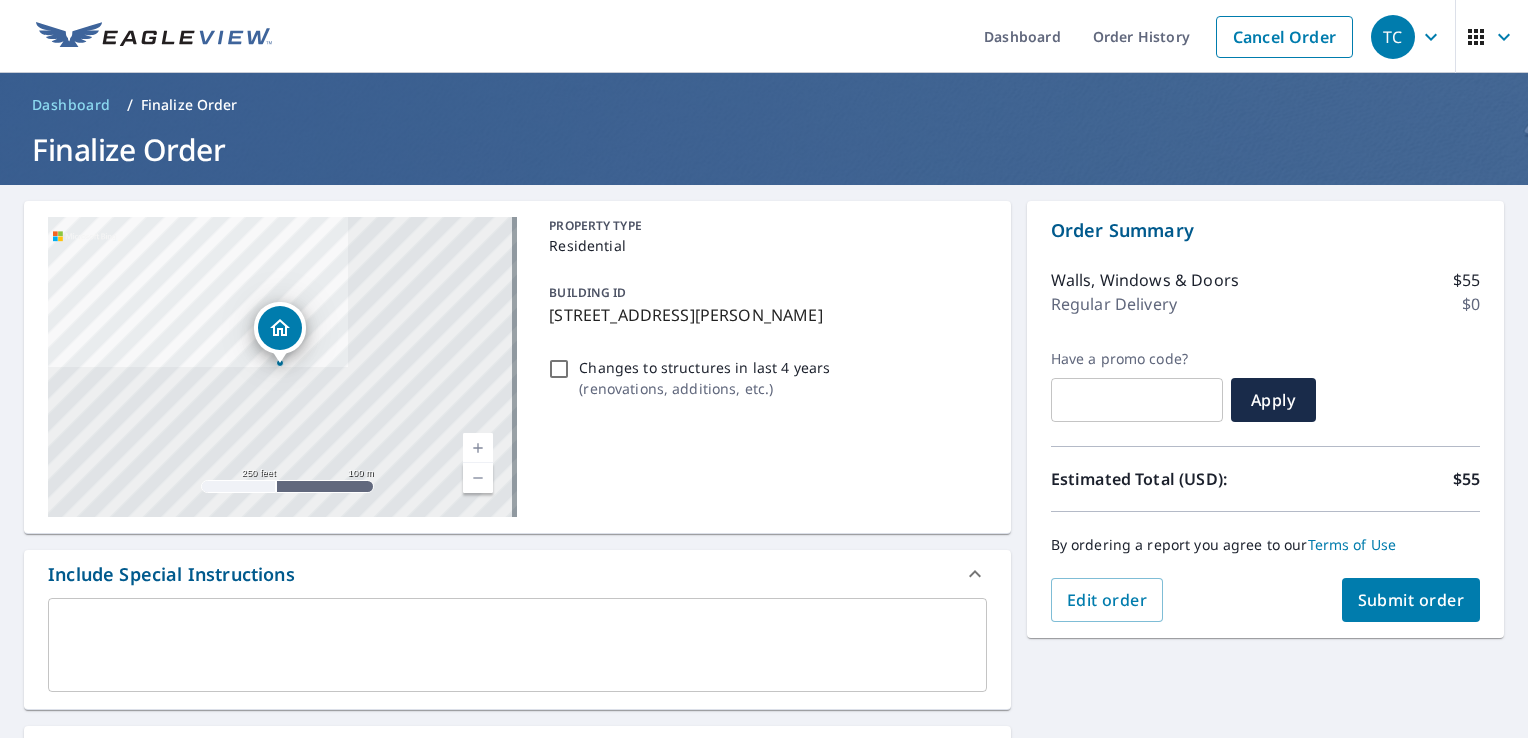 click on "Submit order" at bounding box center (1411, 600) 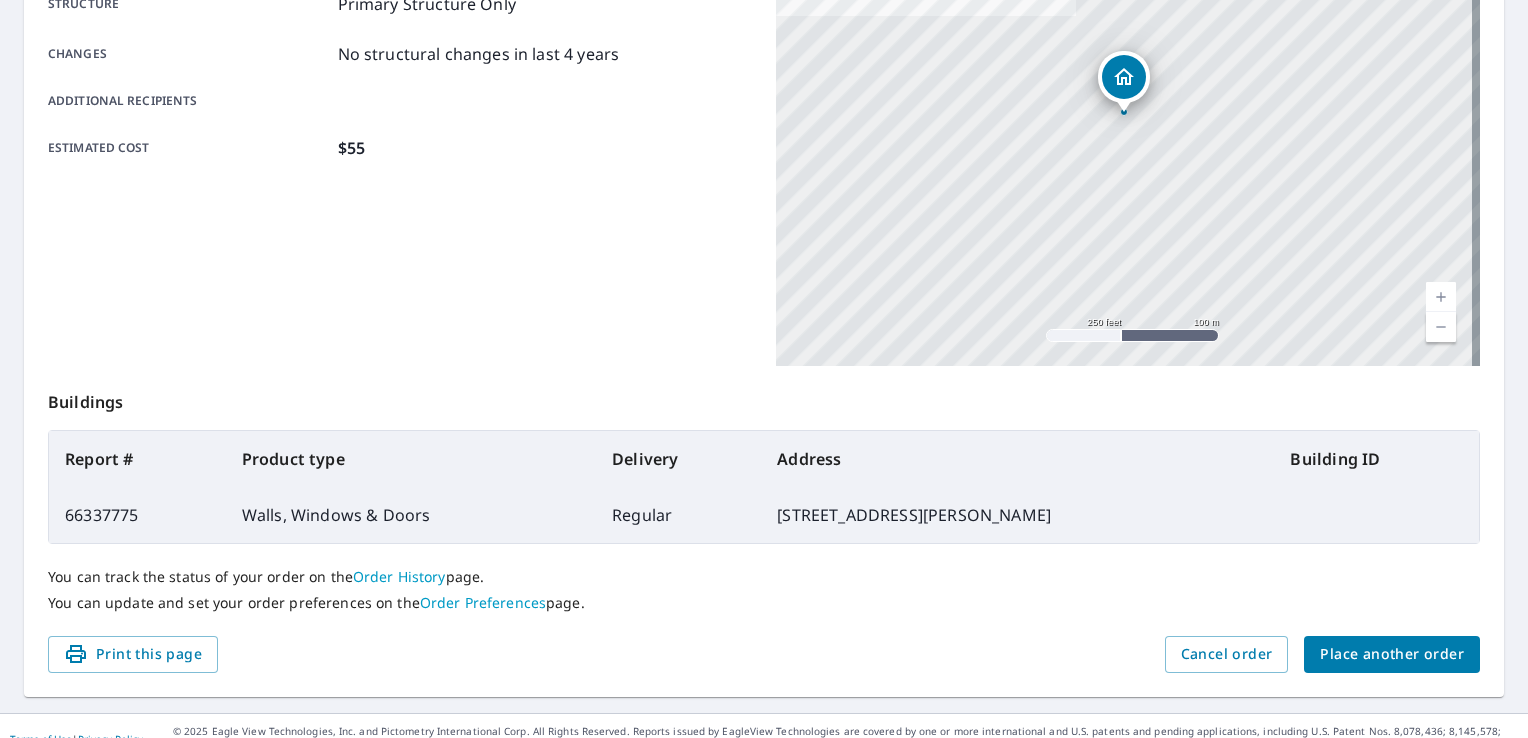 scroll, scrollTop: 437, scrollLeft: 0, axis: vertical 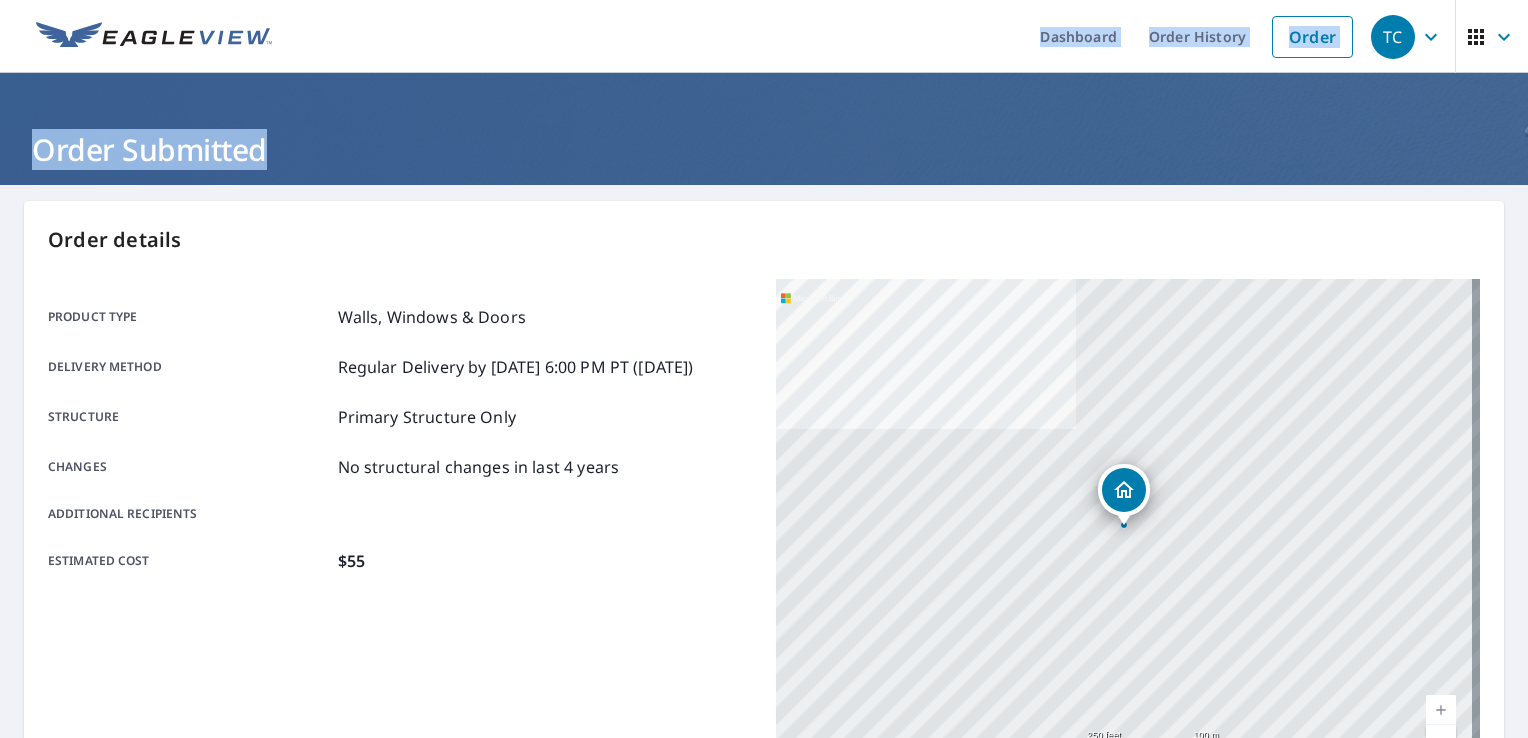 drag, startPoint x: 940, startPoint y: 86, endPoint x: 592, endPoint y: 66, distance: 348.57425 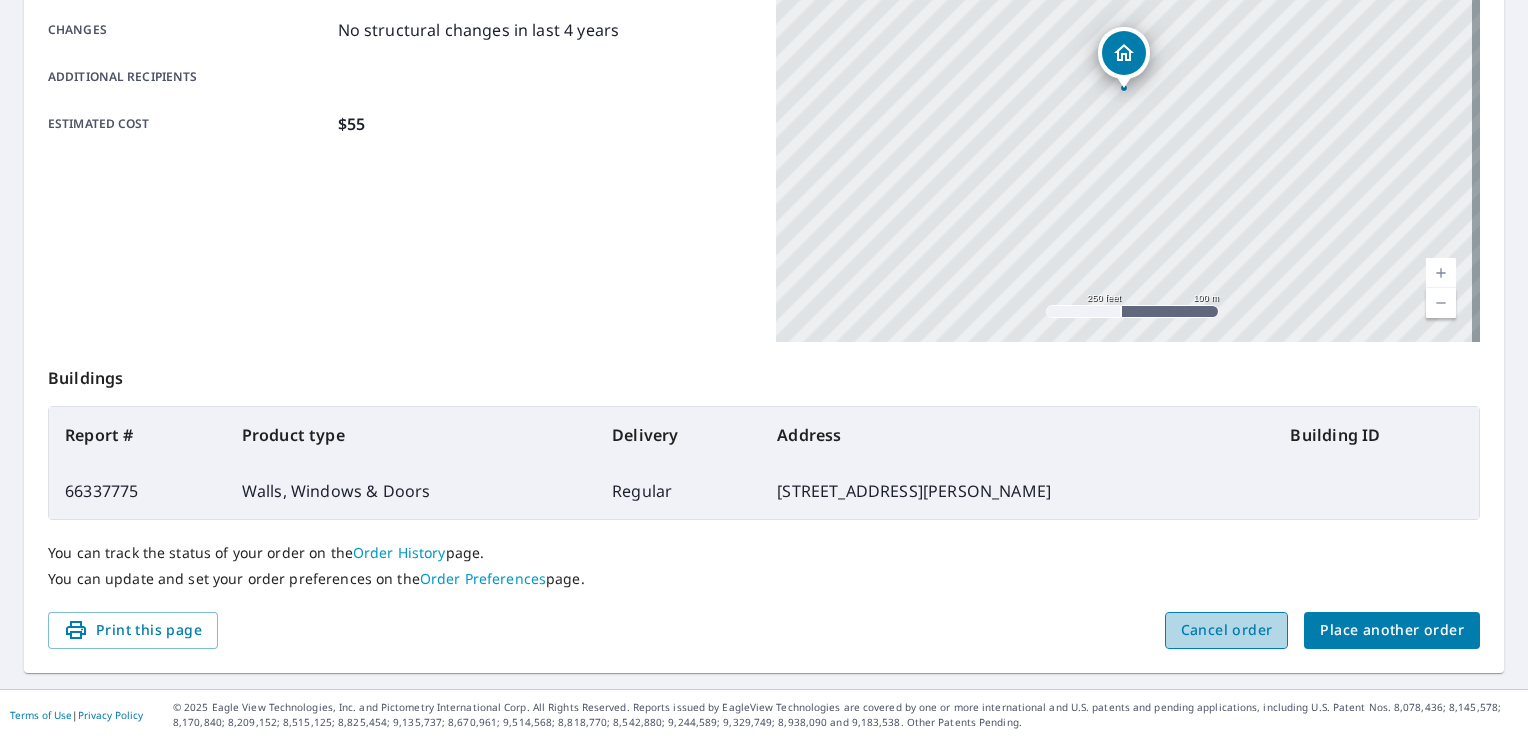 click on "Cancel order" at bounding box center [1227, 630] 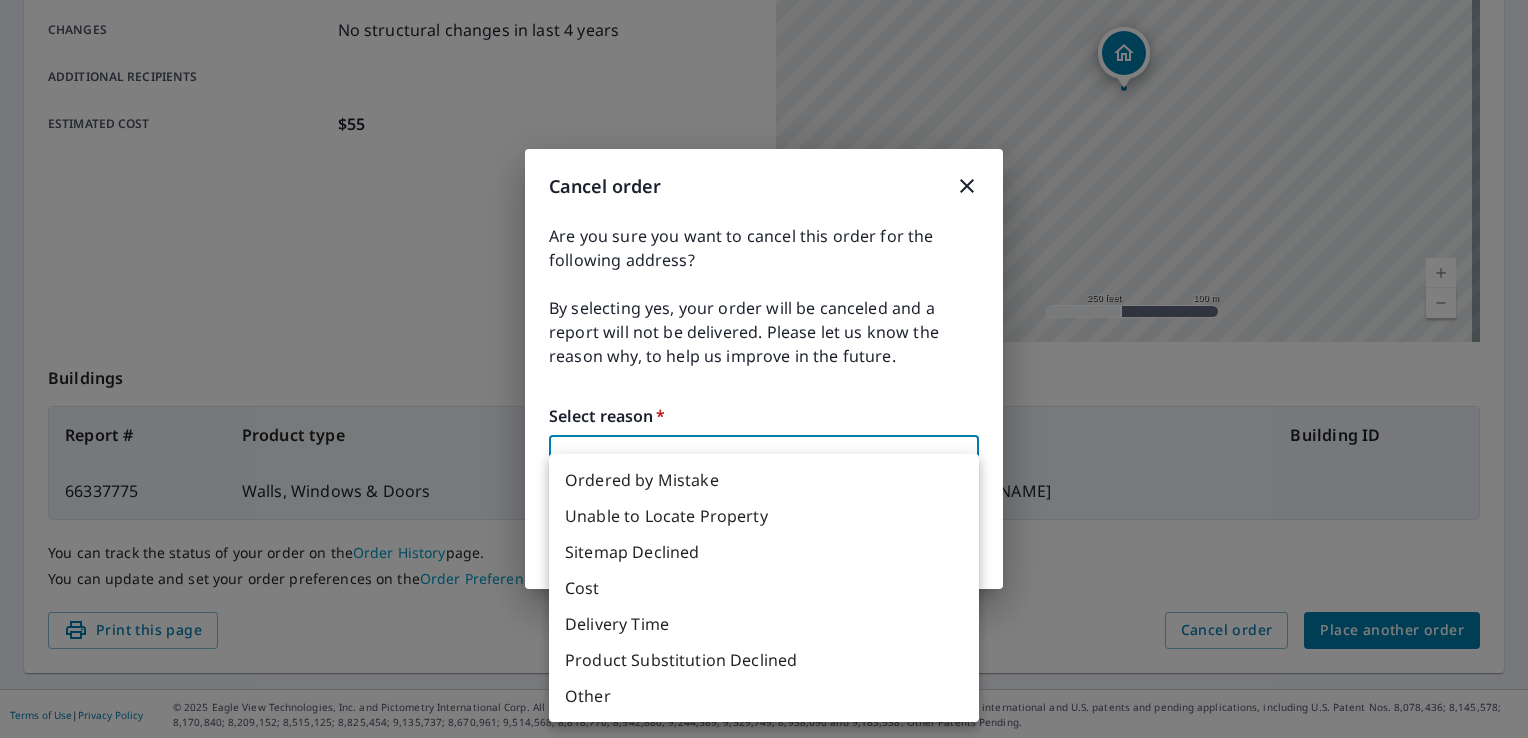 click on "TC TC
Dashboard Order History Order TC Order Submitted Order details Product type Walls, Windows & Doors Delivery method Regular Delivery by [DATE] 6:00 PM PT ([DATE]) Structure Primary Structure Only Changes No structural changes in last 4 years Additional recipients Estimated cost $55 [STREET_ADDRESS][PERSON_NAME] Aerial Road A standard road map Aerial A detailed look from above Labels Labels 250 feet 100 m © 2025 TomTom, © Vexcel Imaging, © 2025 Microsoft Corporation,  © OpenStreetMap Terms Buildings Report # Product type Delivery Address Building ID 66337775 Walls, Windows & Doors Regular [STREET_ADDRESS][PERSON_NAME] You can track the status of your order on the  Order History  page. You can update and set your order preferences on the  Order Preferences  page. Print this page Cancel order Place another order Terms of Use  |  Privacy Policy
X X Cancel order Select reason   * ​ ​ No, Continue Yes, Cancel" at bounding box center [764, 369] 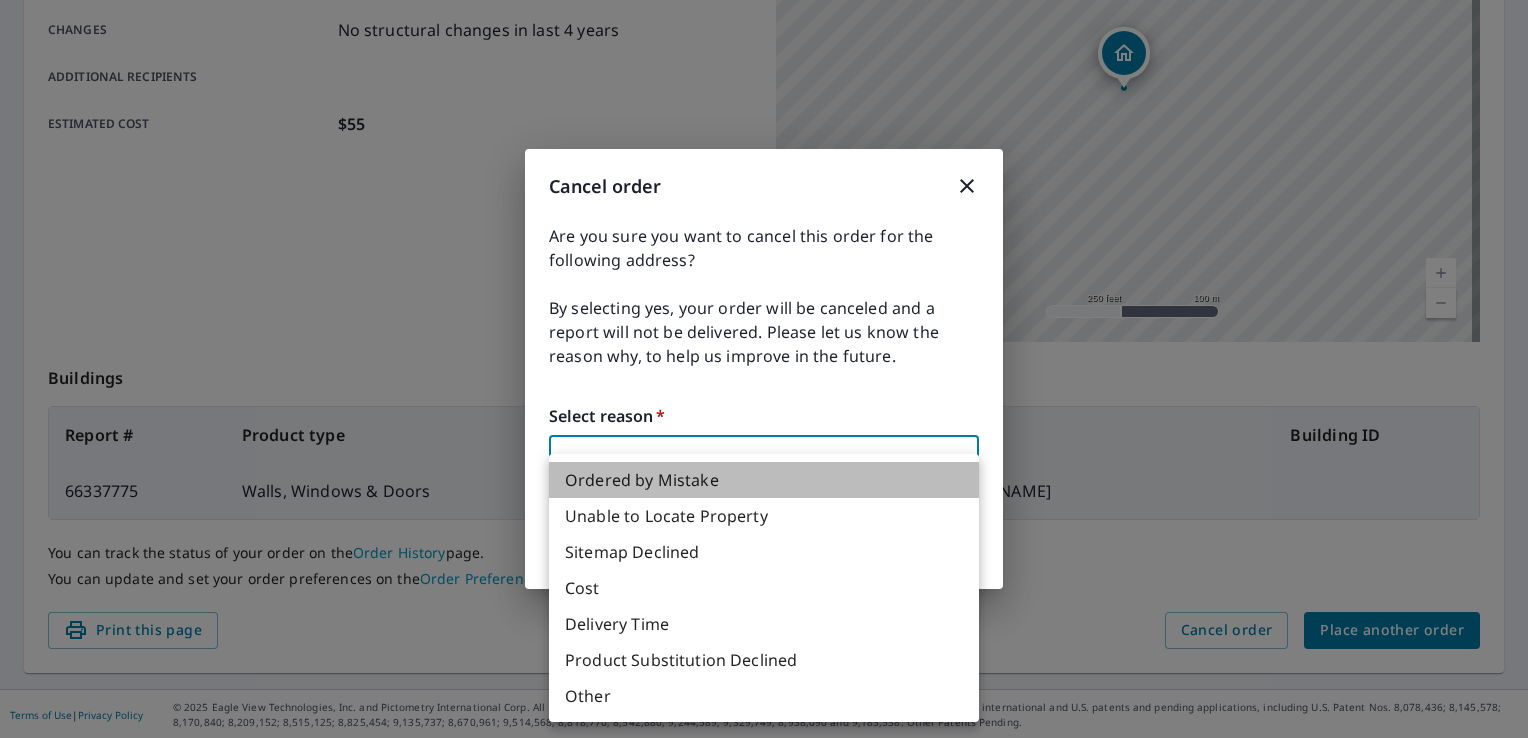 click on "Ordered by Mistake" at bounding box center [764, 480] 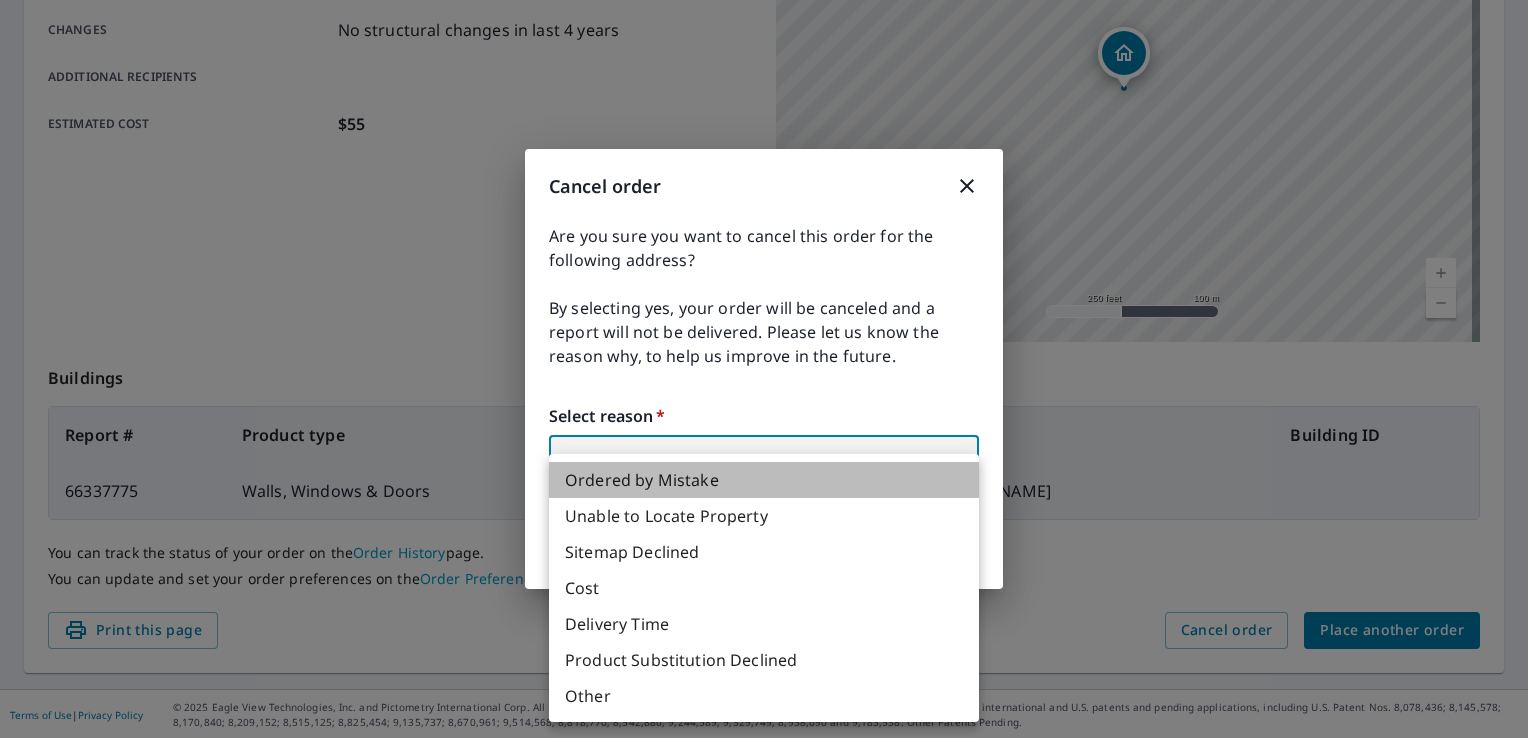 type on "30" 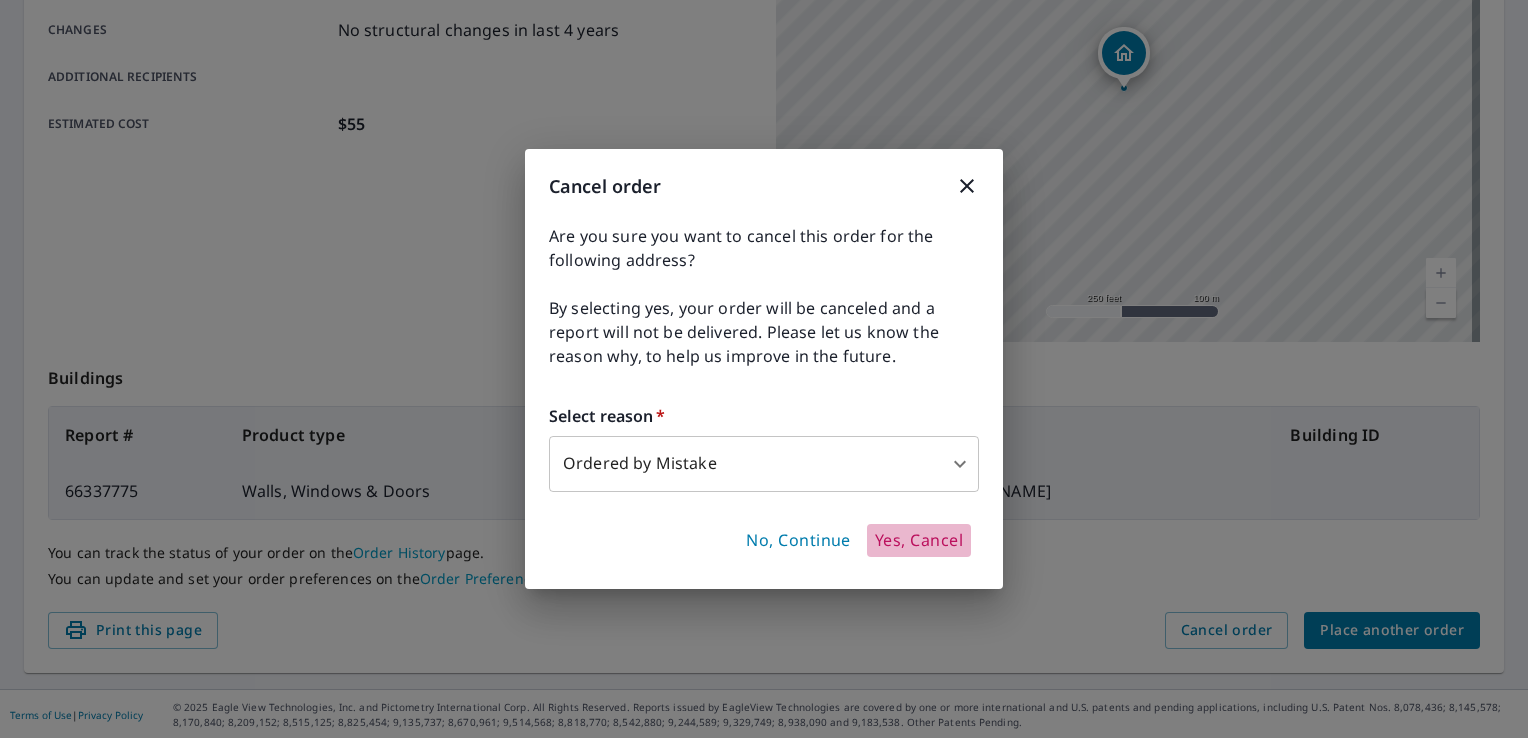 click on "Yes, Cancel" at bounding box center [919, 541] 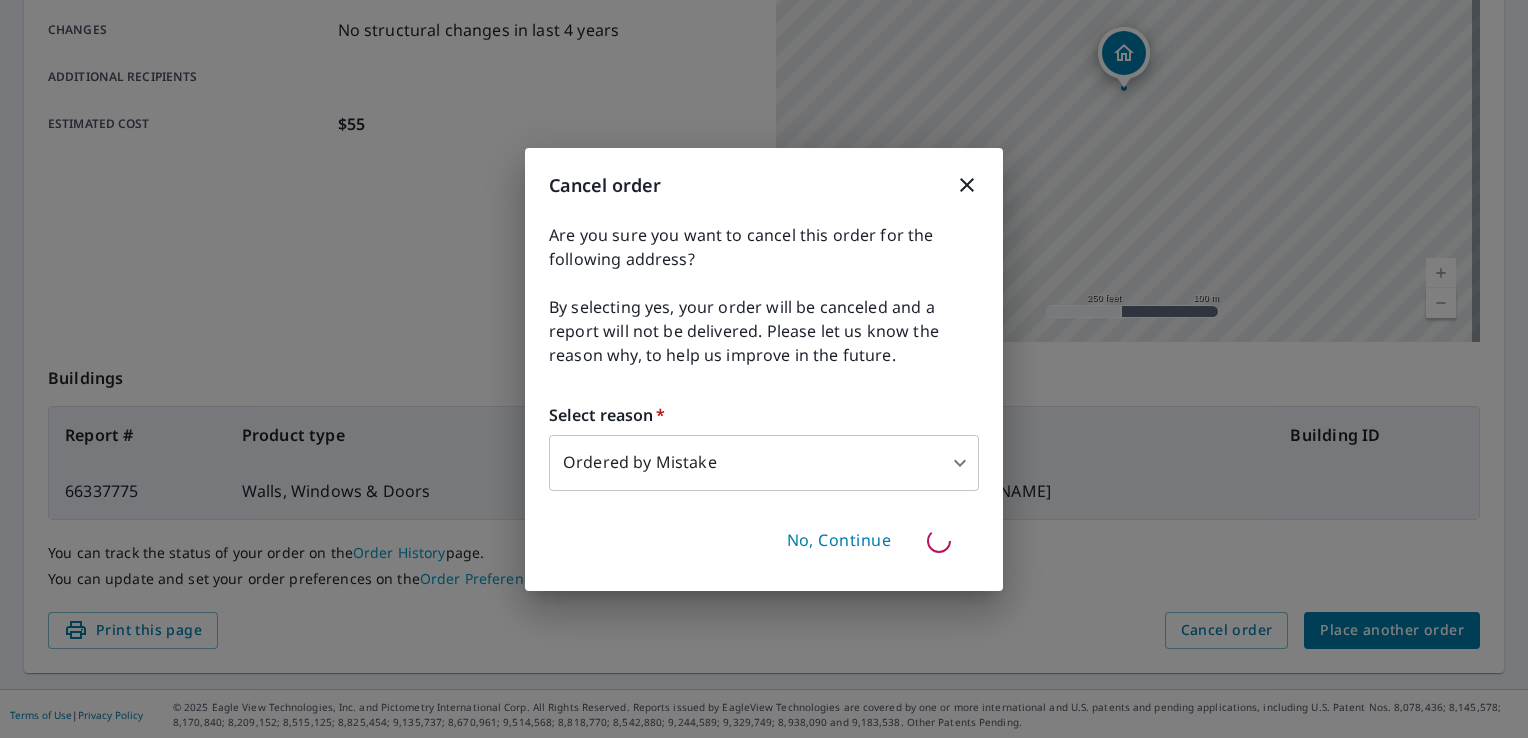type 